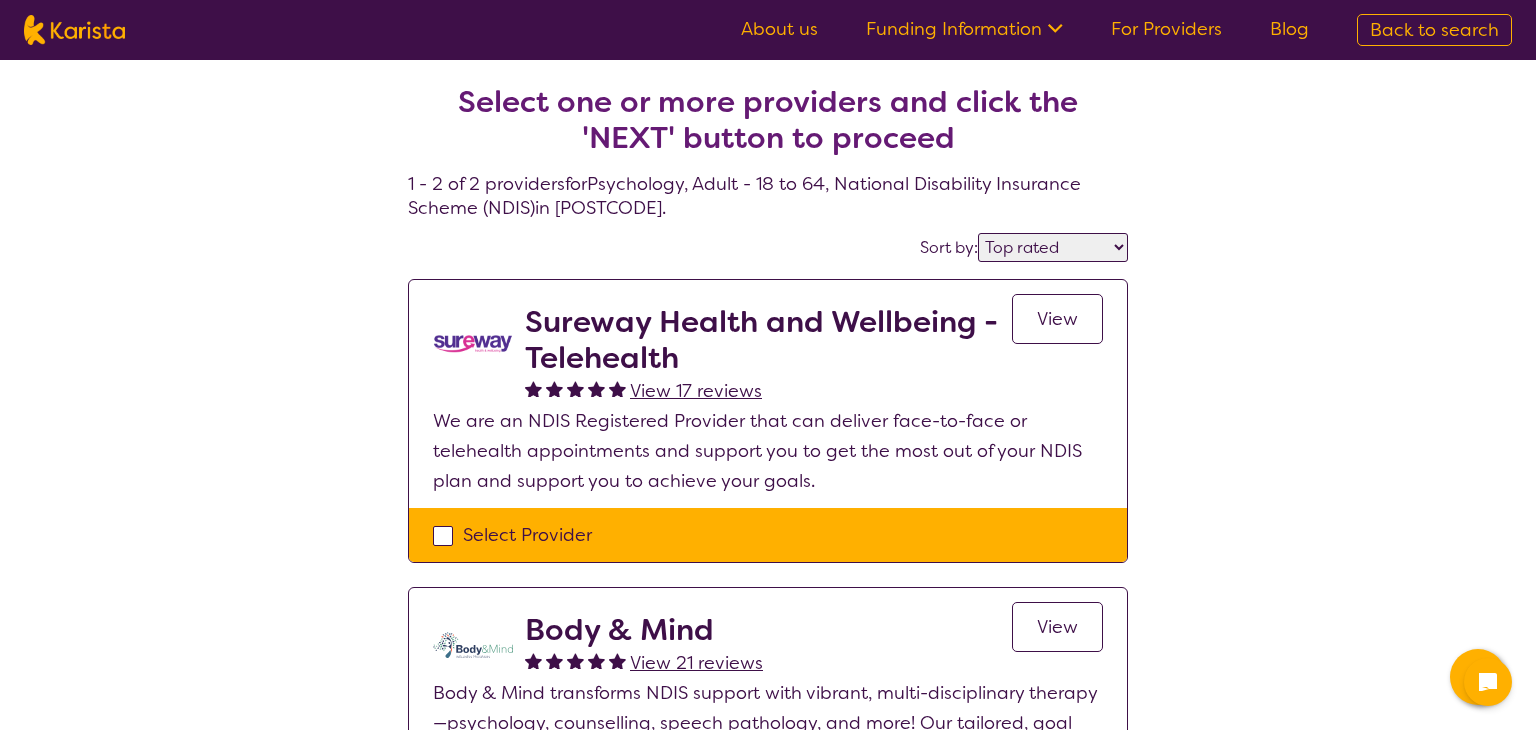 select on "by_score" 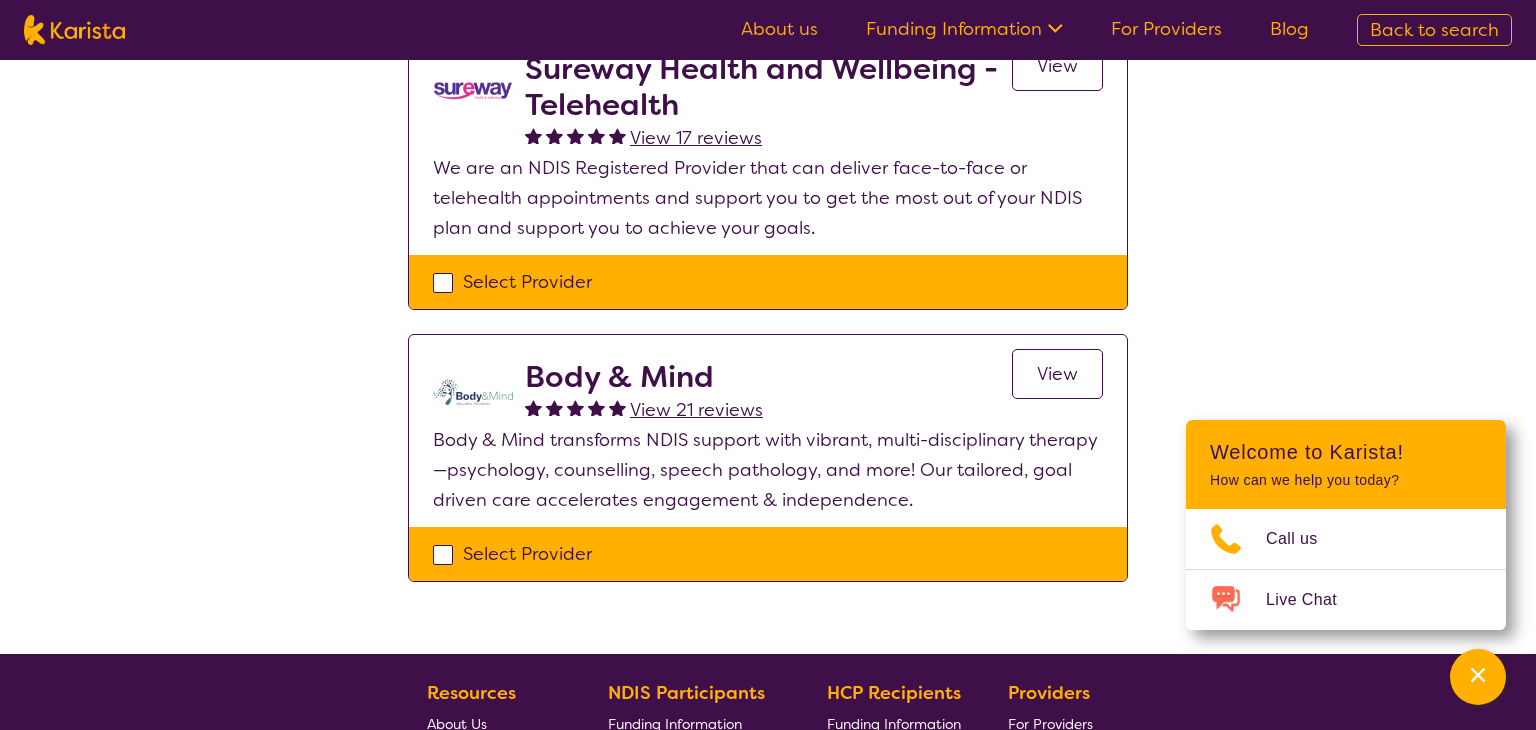 scroll, scrollTop: 135, scrollLeft: 0, axis: vertical 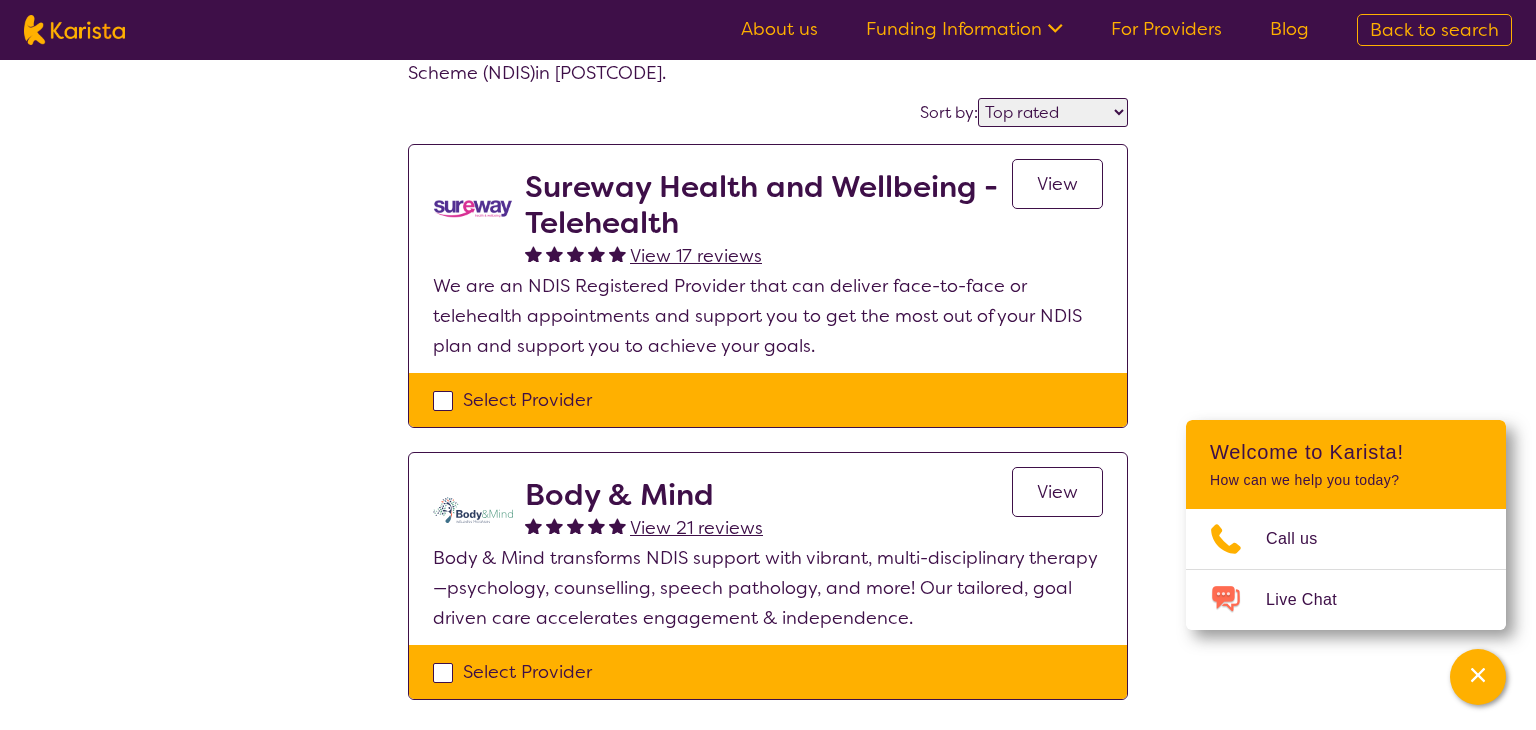 click on "Body & Mind View 21 reviews View" at bounding box center (814, 510) 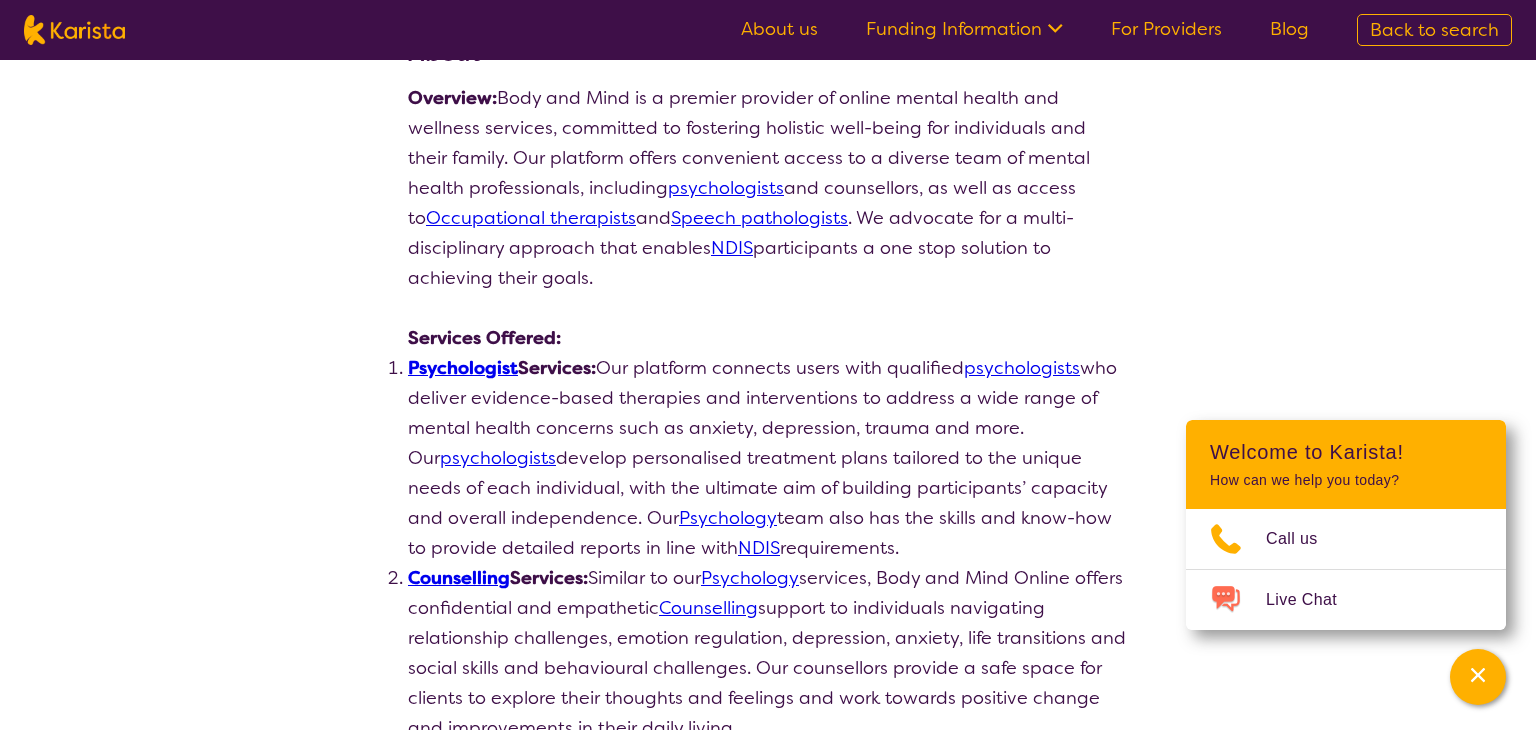 scroll, scrollTop: 308, scrollLeft: 0, axis: vertical 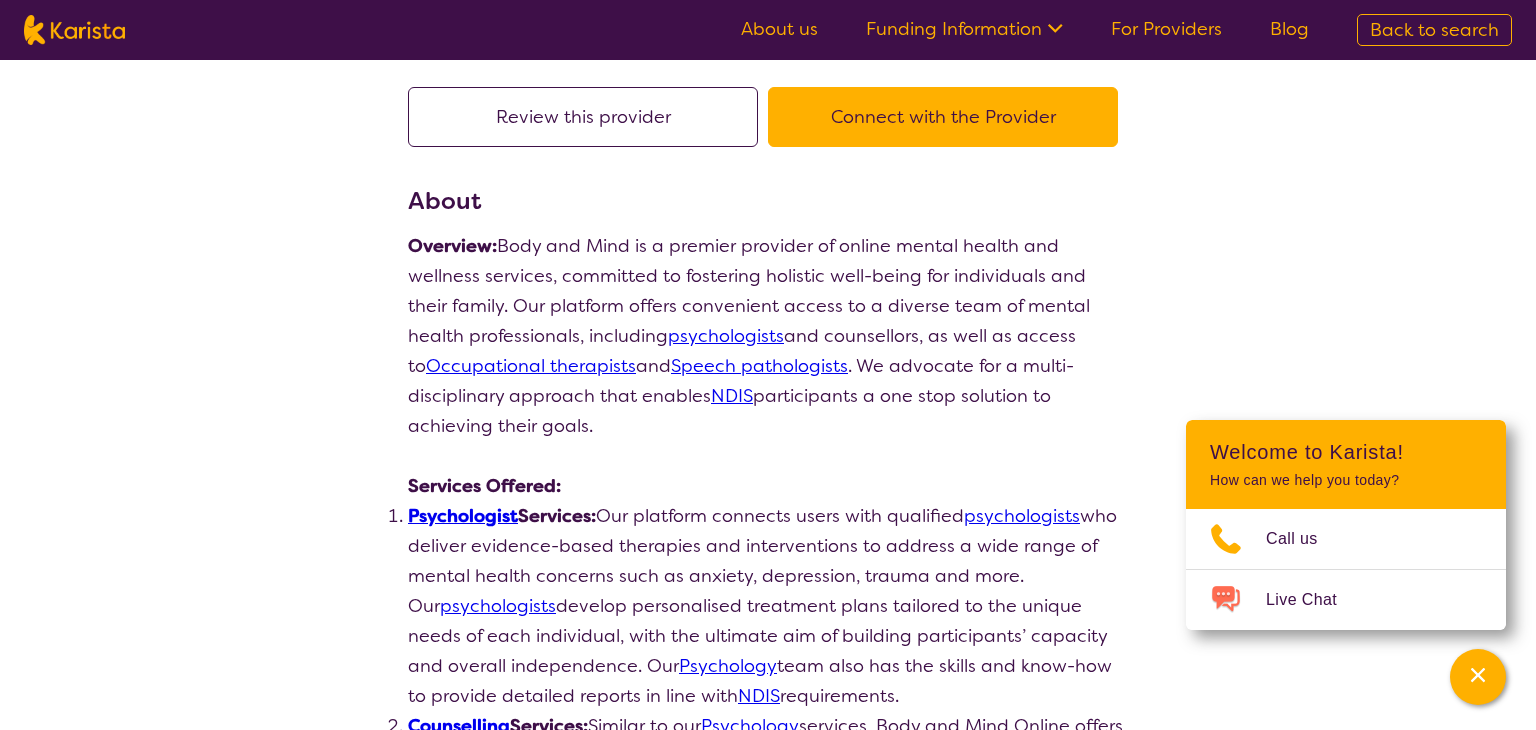 click on "Connect with the Provider" at bounding box center [943, 117] 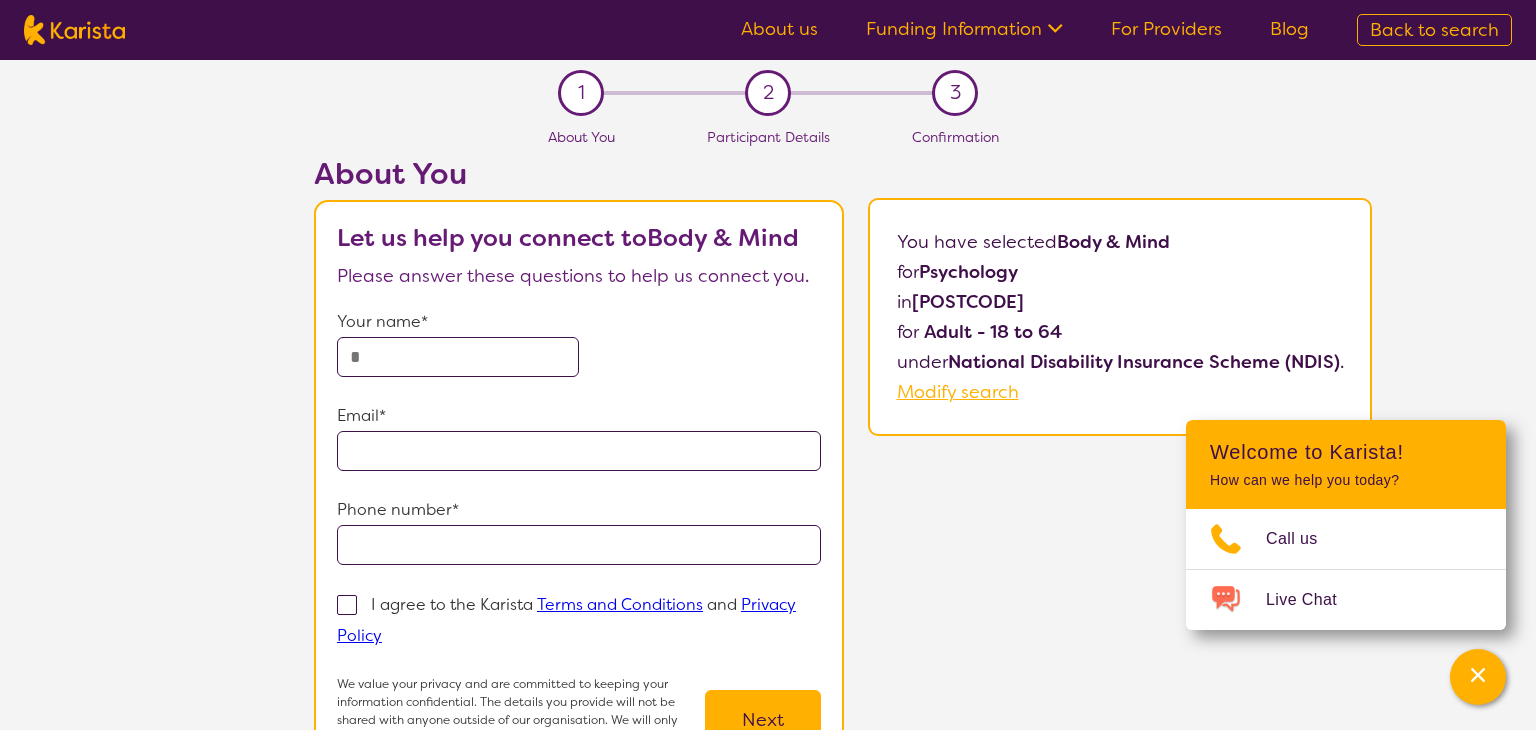 click at bounding box center [458, 357] 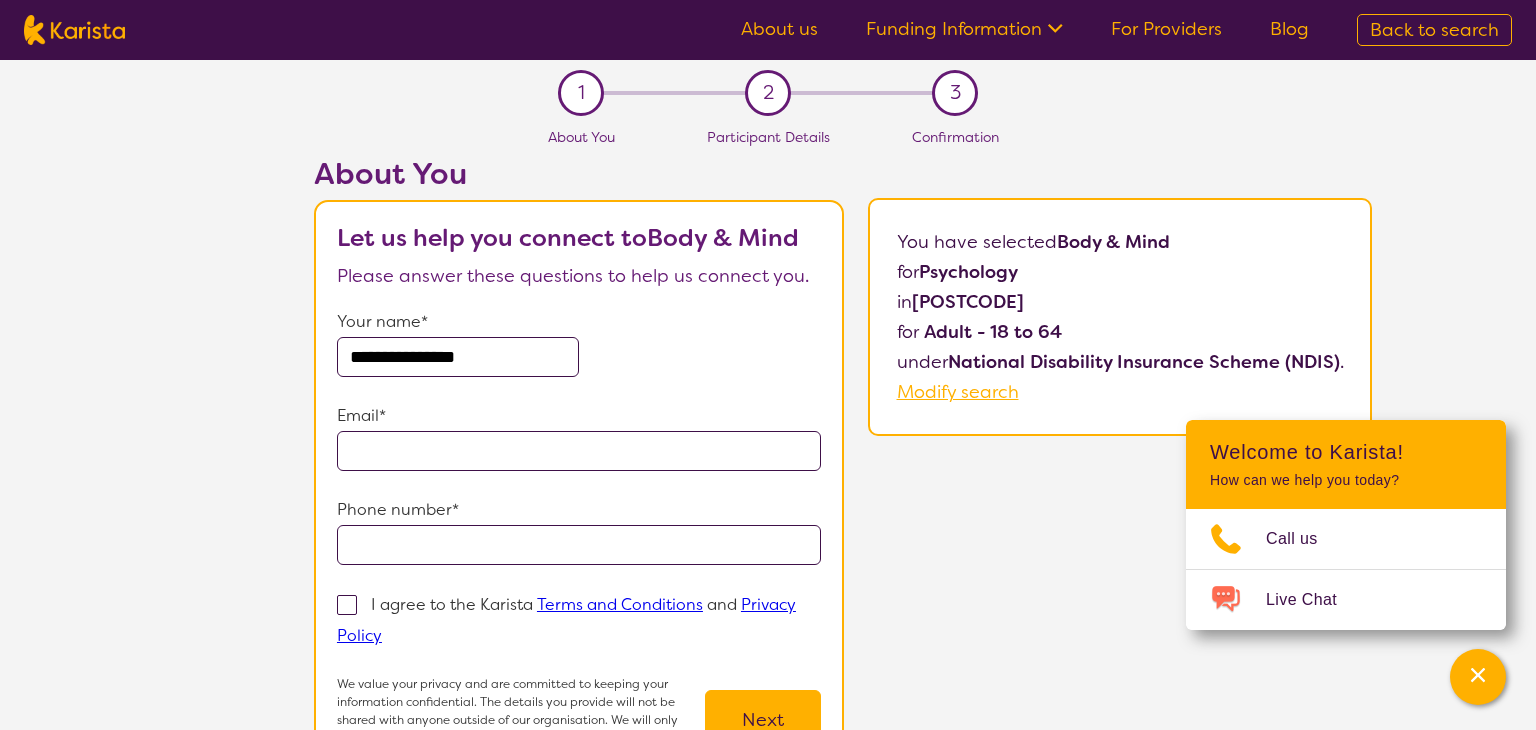 type on "**********" 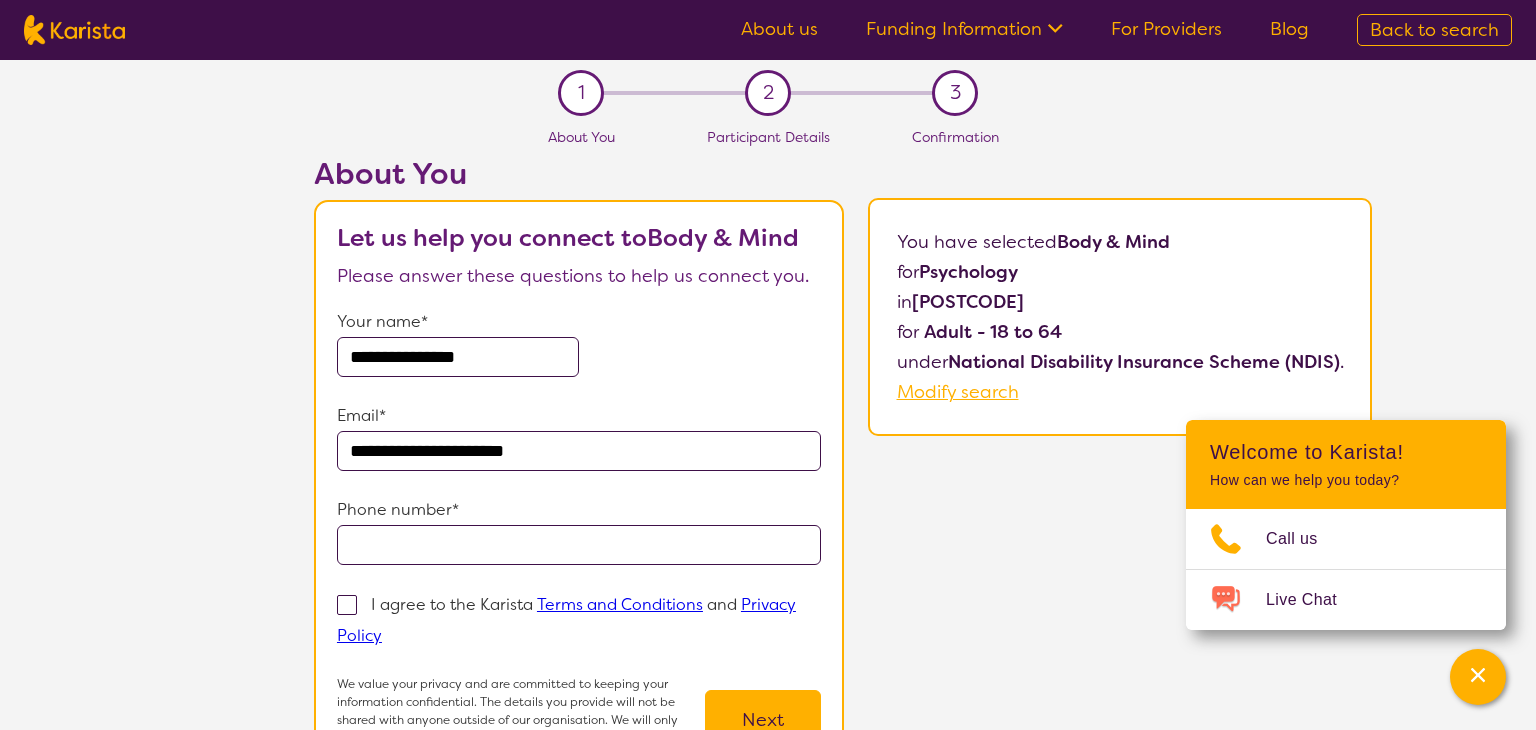 type on "**********" 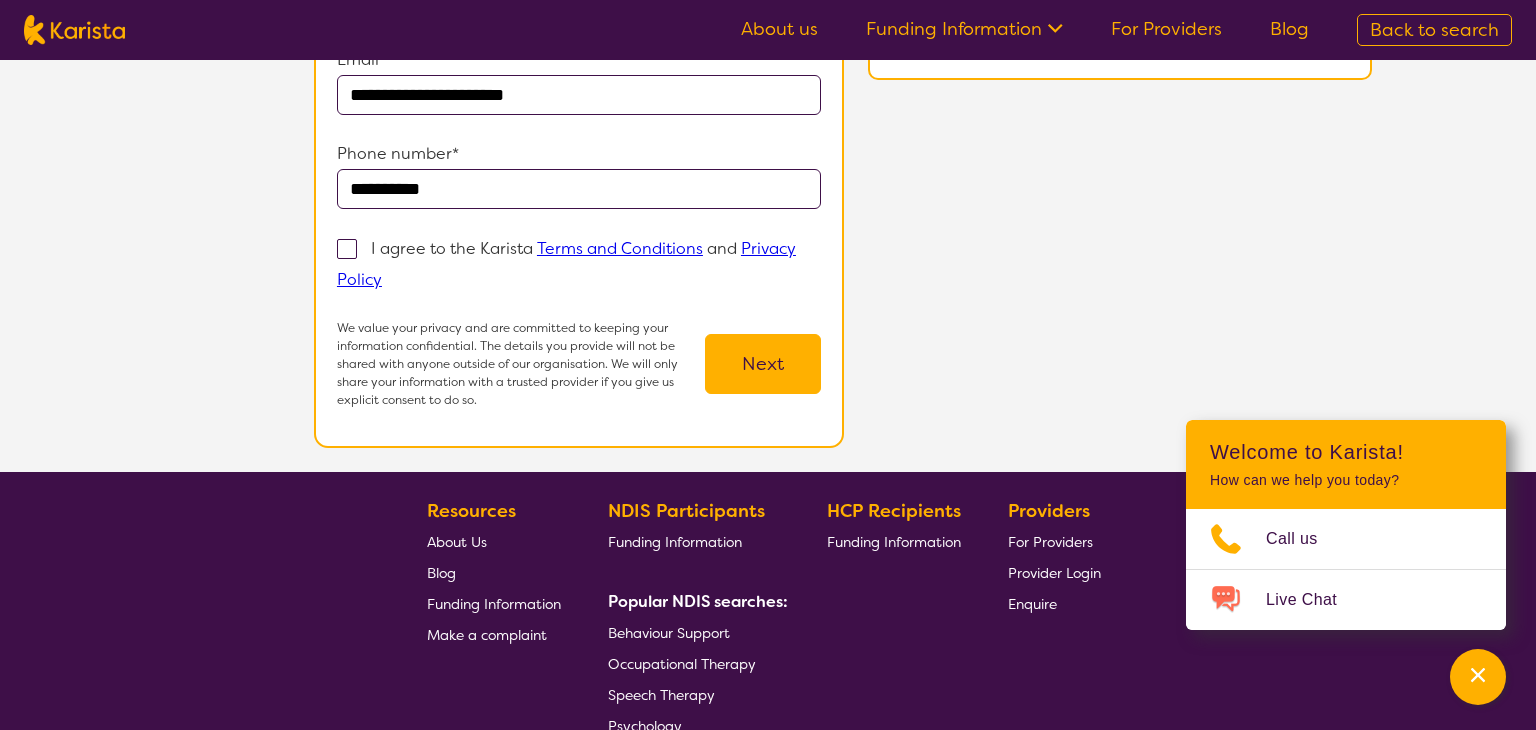 scroll, scrollTop: 436, scrollLeft: 0, axis: vertical 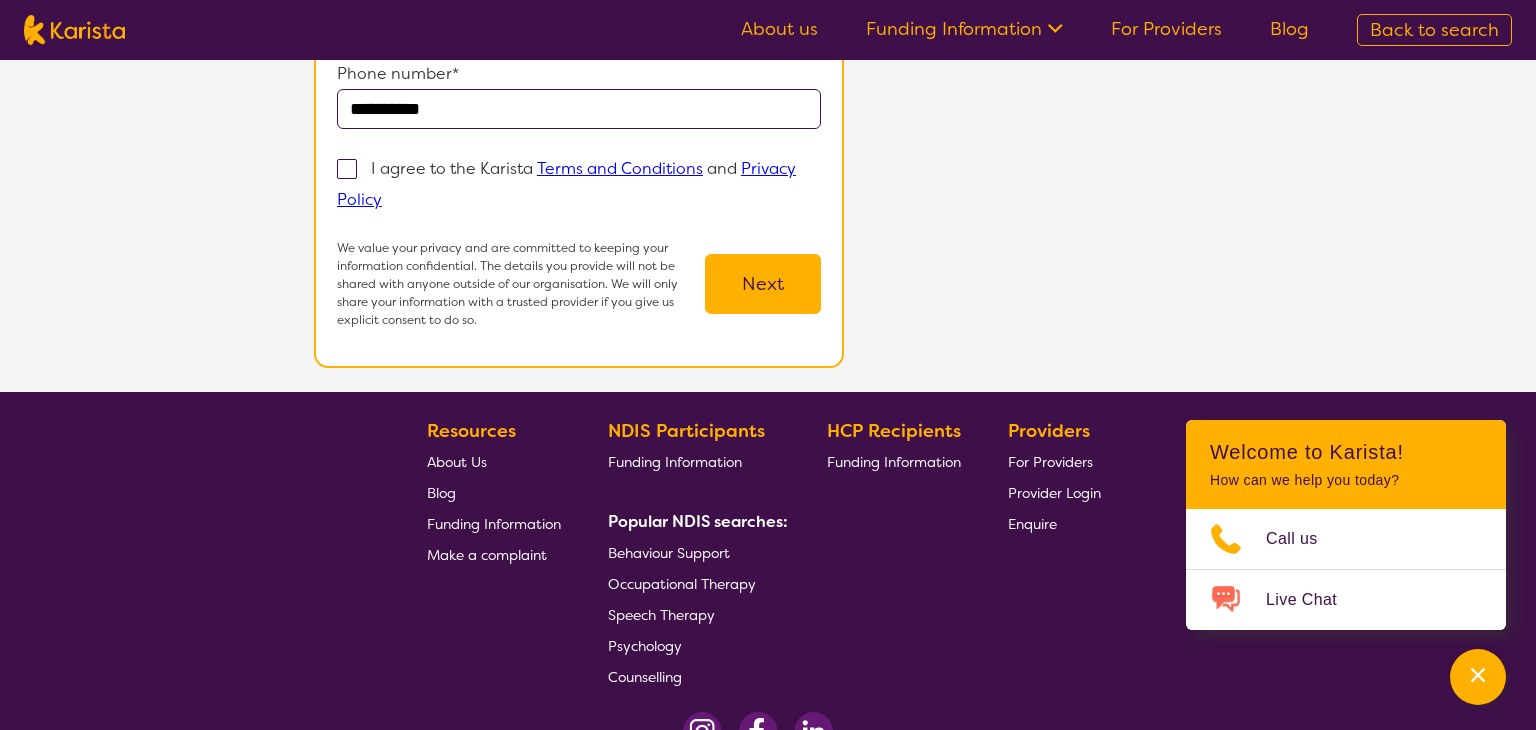 click at bounding box center (347, 169) 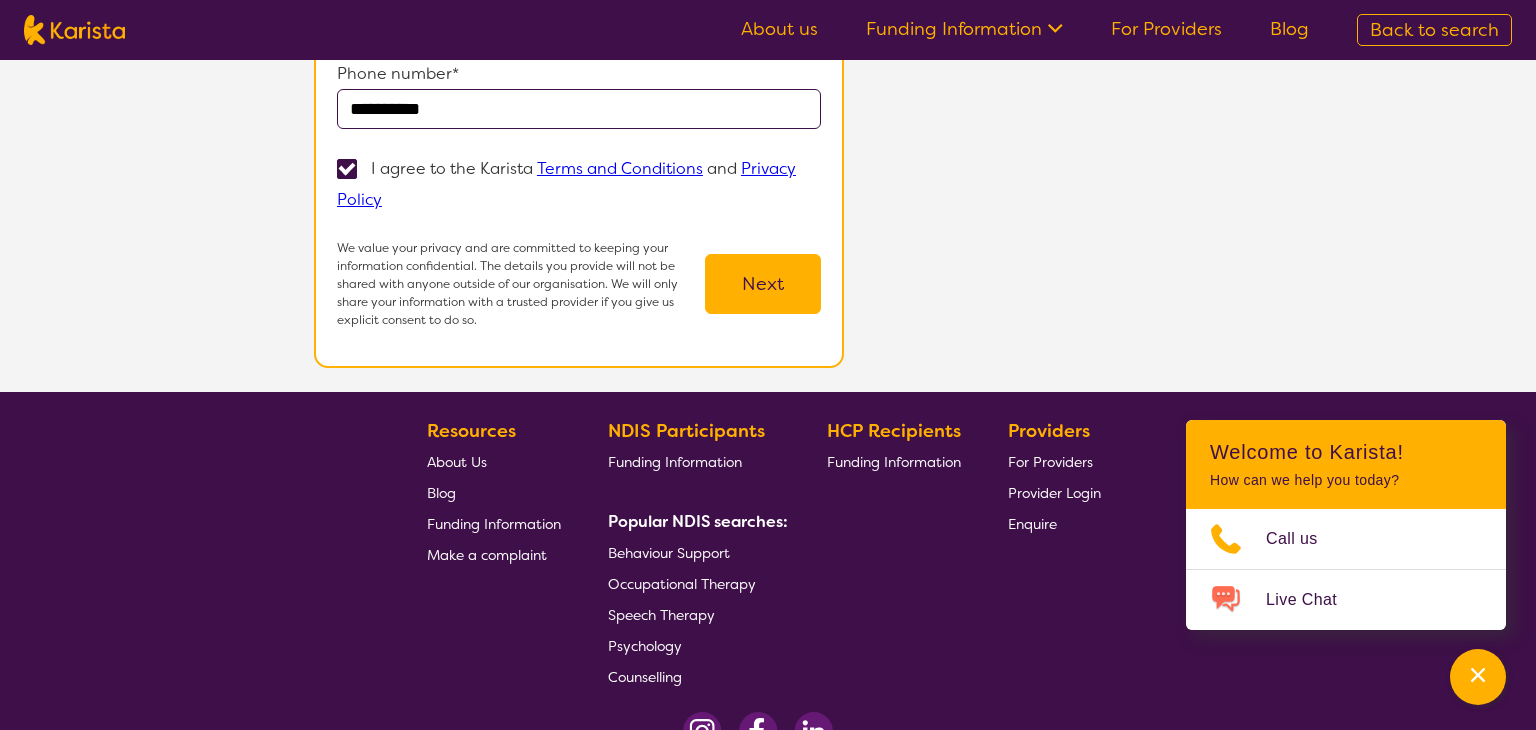click on "Next" at bounding box center (763, 284) 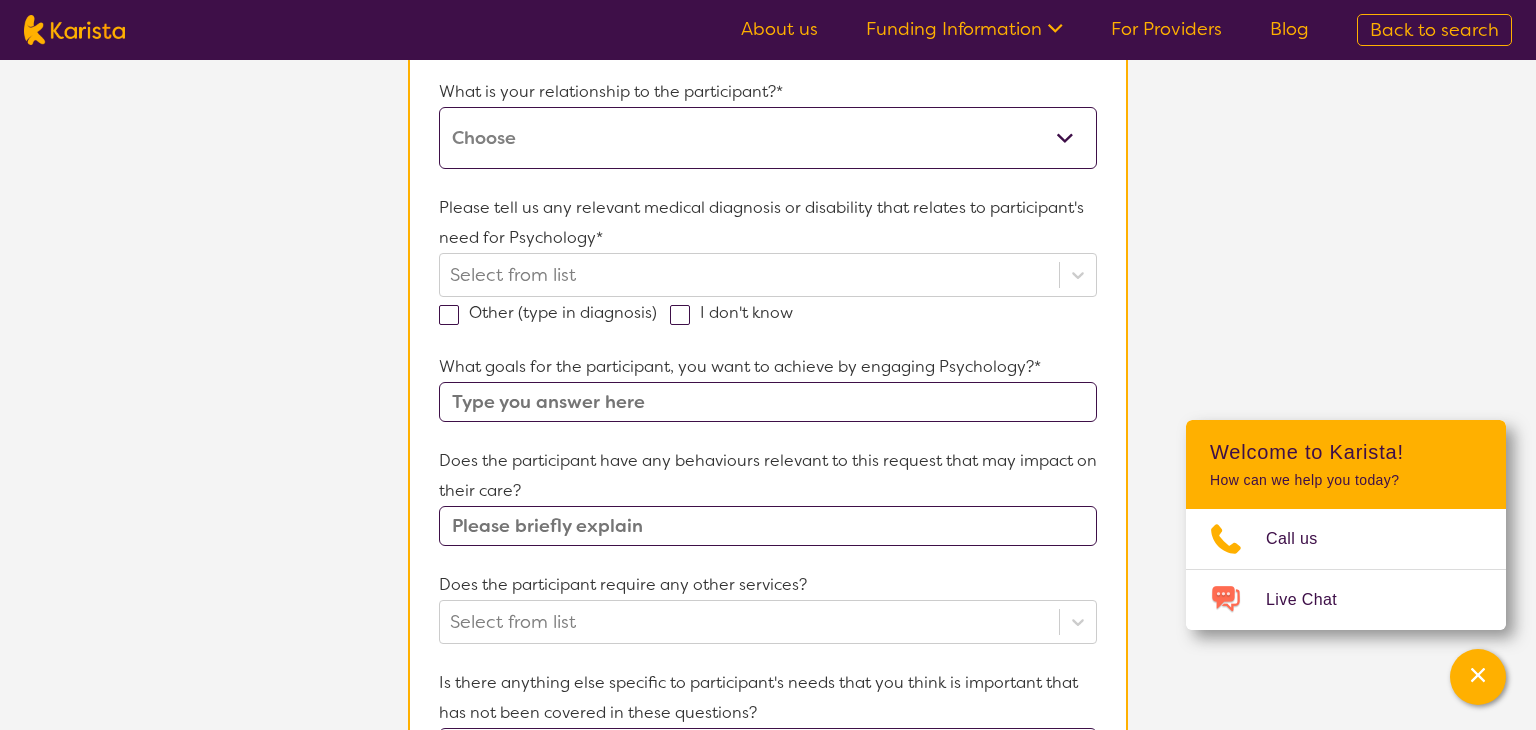 scroll, scrollTop: 0, scrollLeft: 0, axis: both 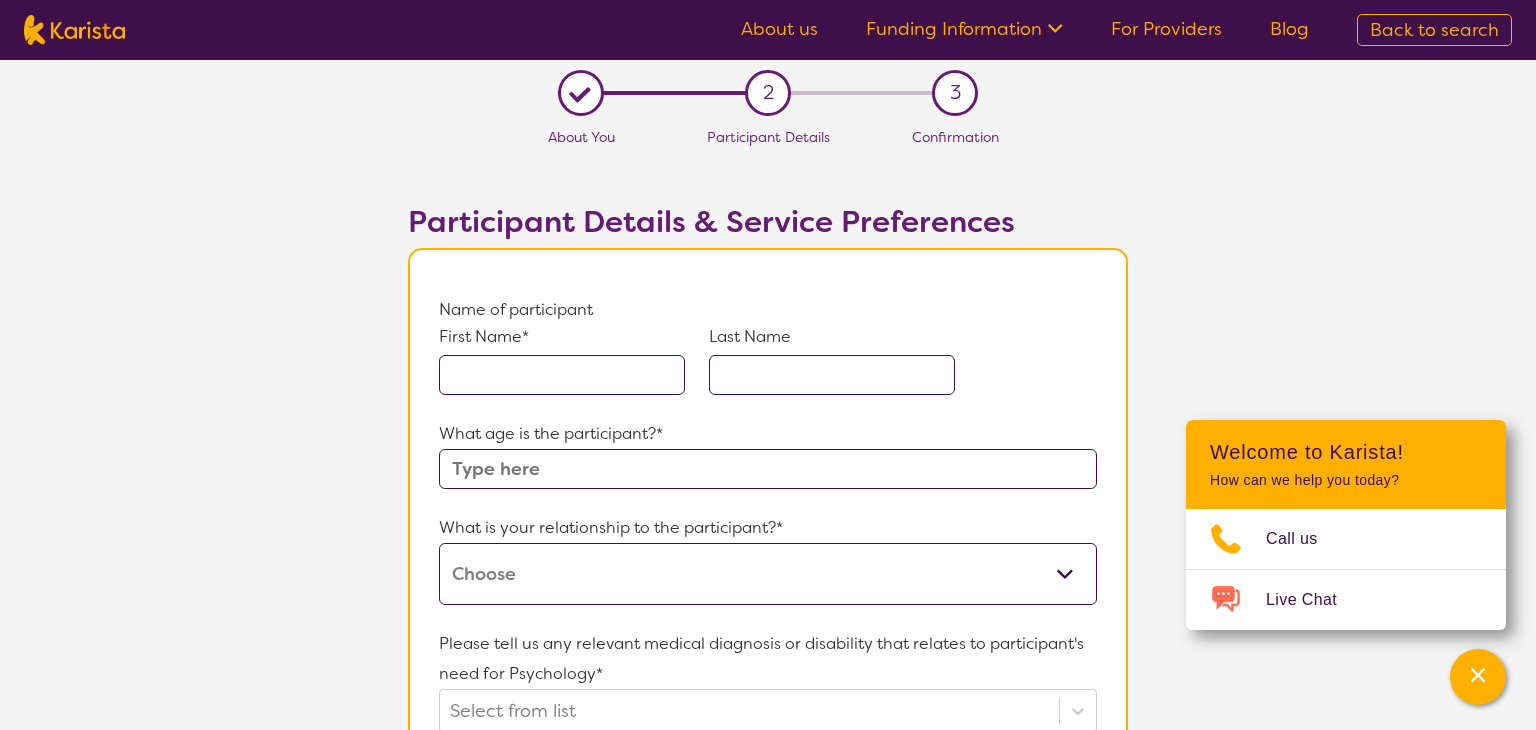 click at bounding box center [562, 375] 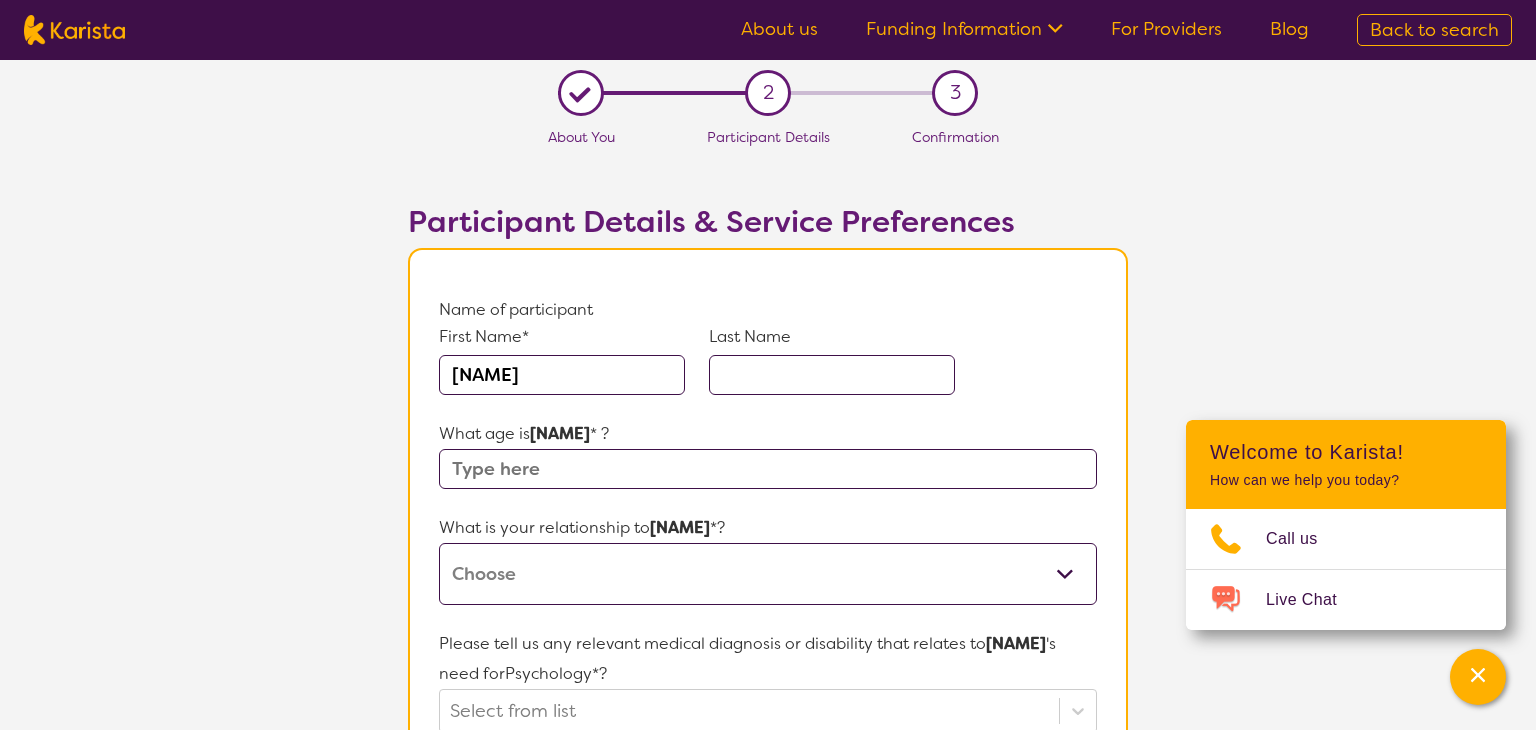 type on "[NAME]" 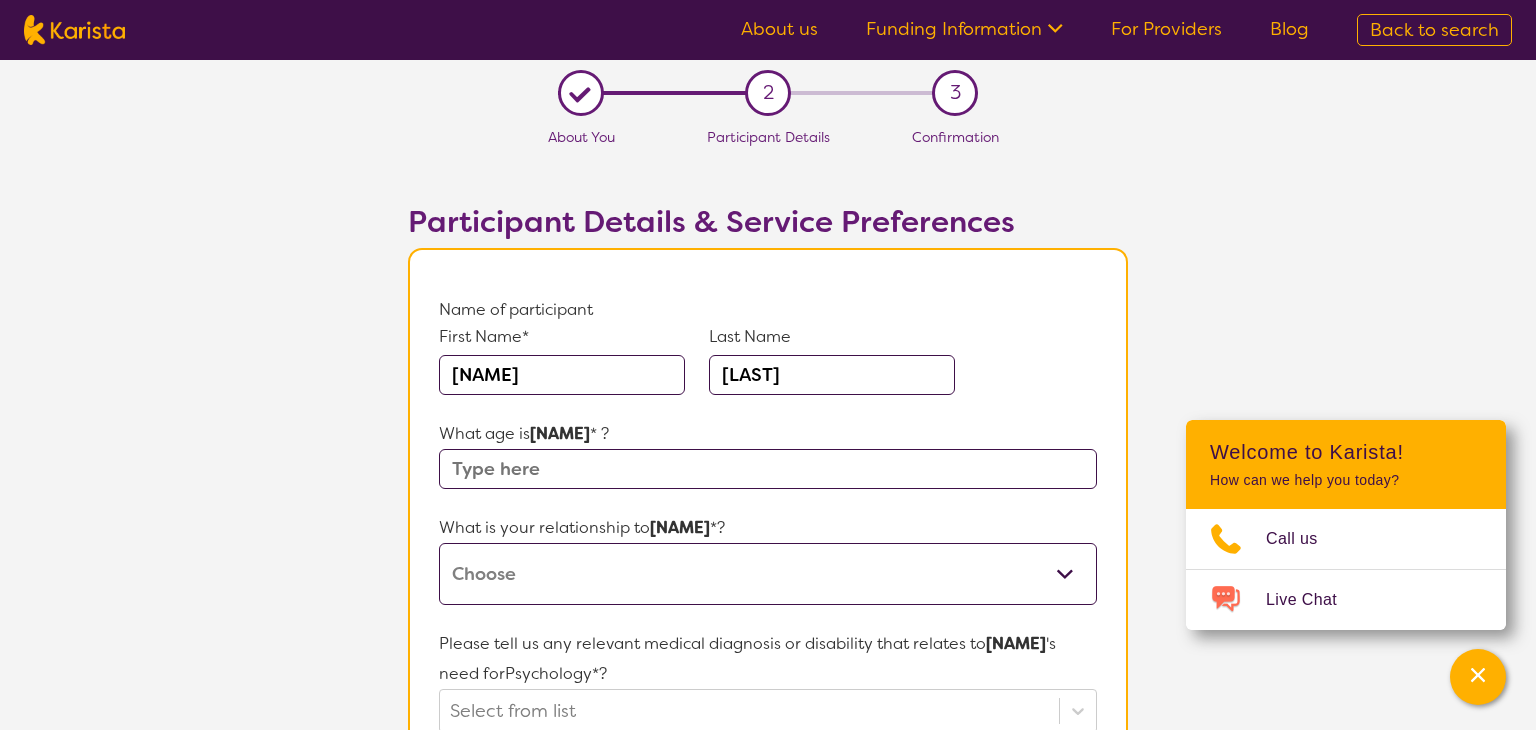 type on "[LAST]" 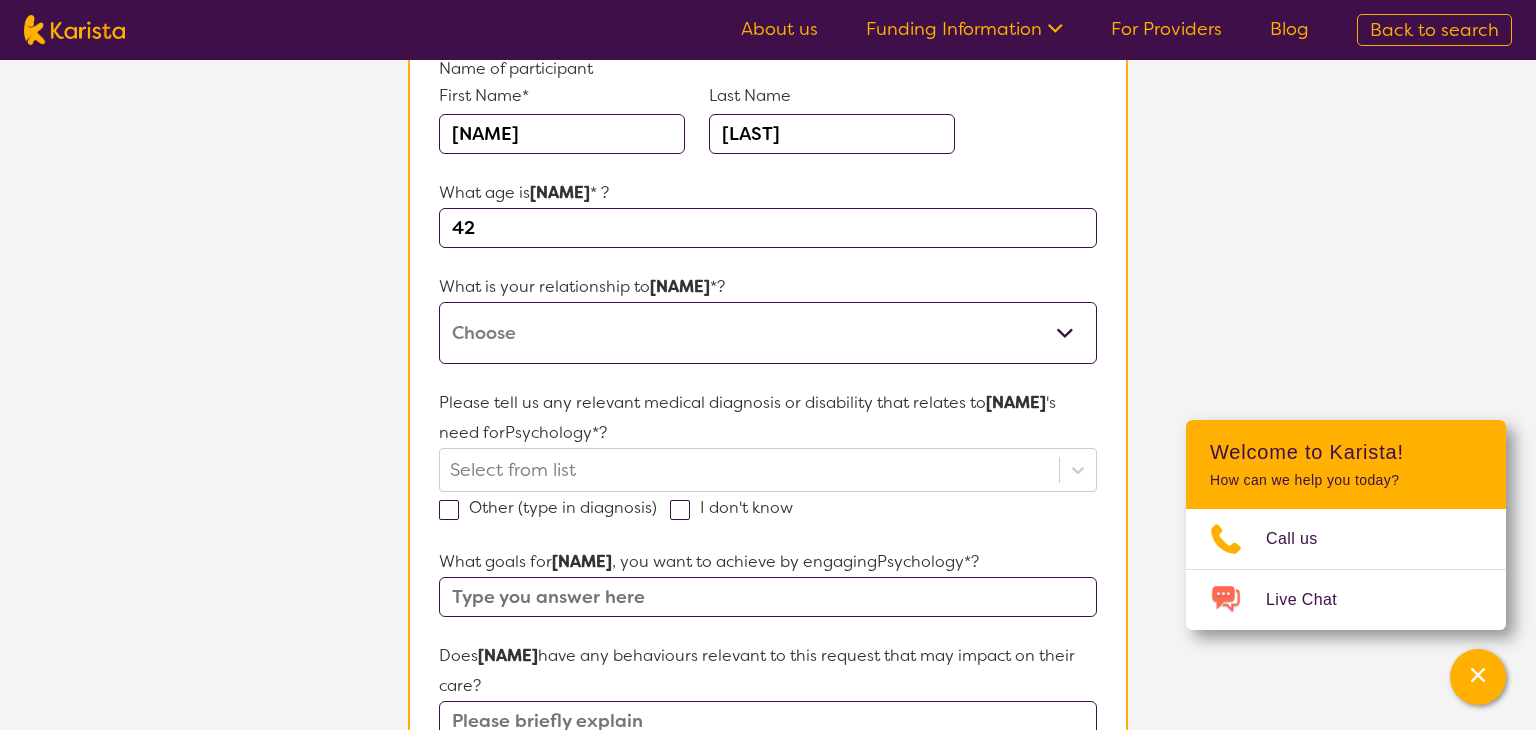 scroll, scrollTop: 245, scrollLeft: 0, axis: vertical 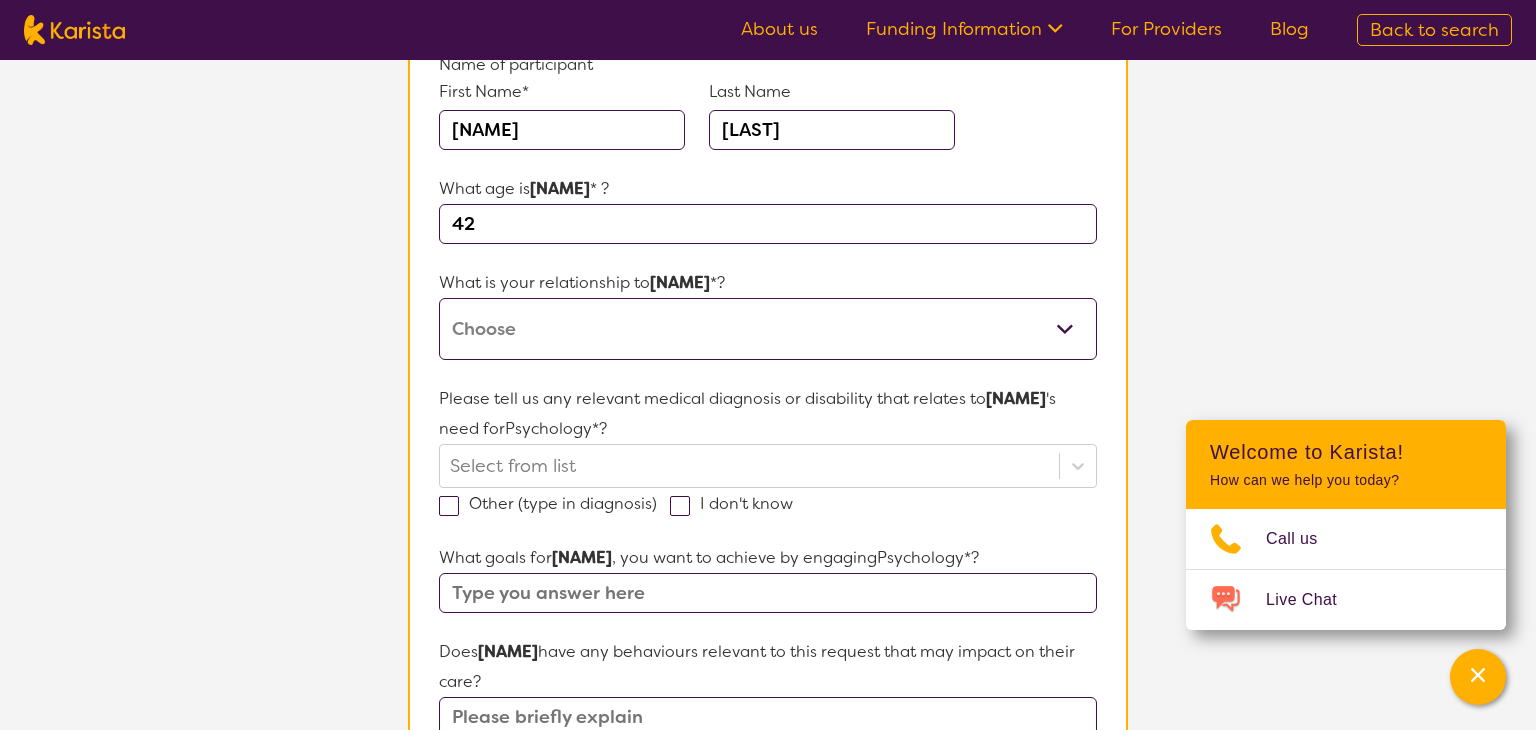 type on "42" 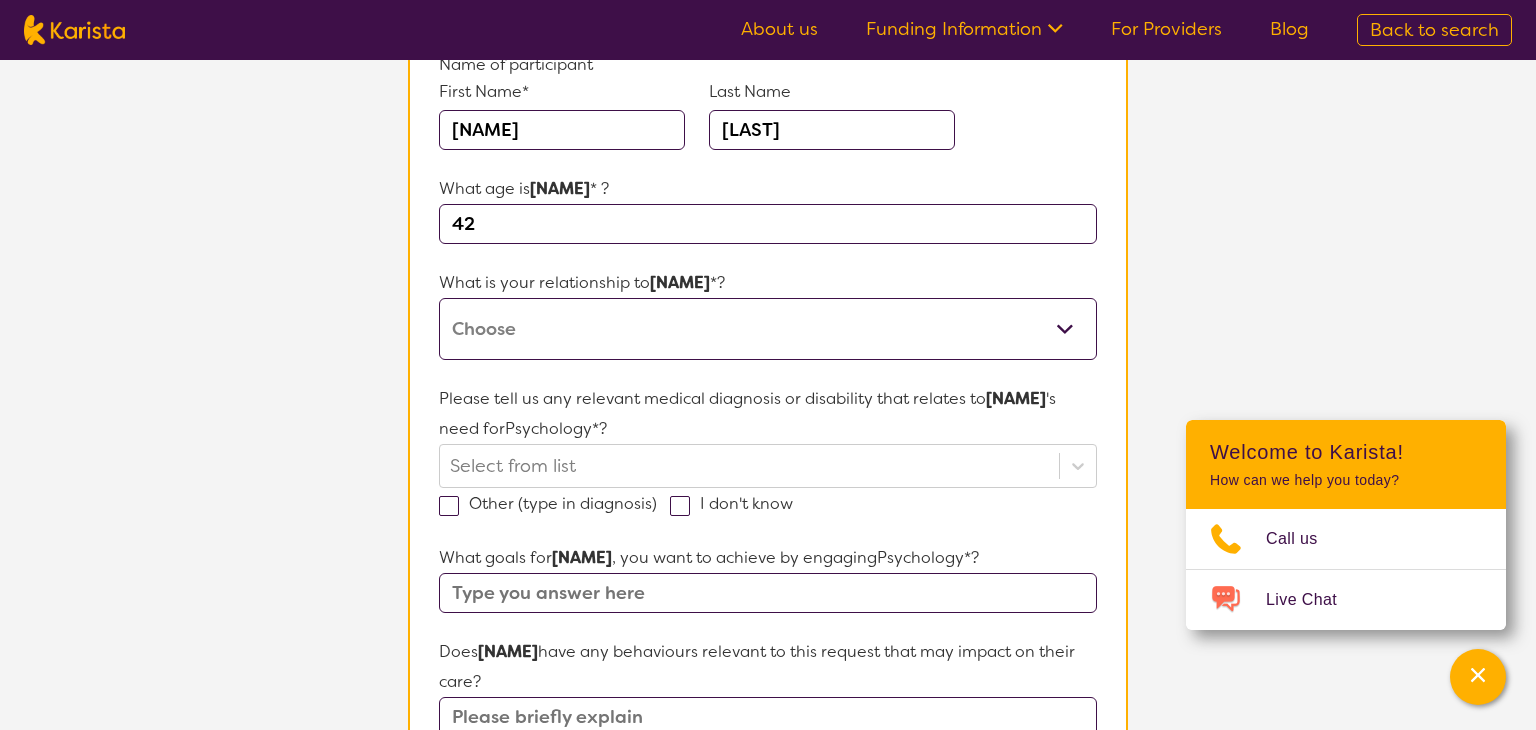 click on "This request is for myself I am their parent I am their child I am their spouse/partner I am their carer I am their Support Coordinator I am their Local Area Coordinator I am their Child Safety Officer I am their Aged Care Case Worker Other" at bounding box center (768, 329) 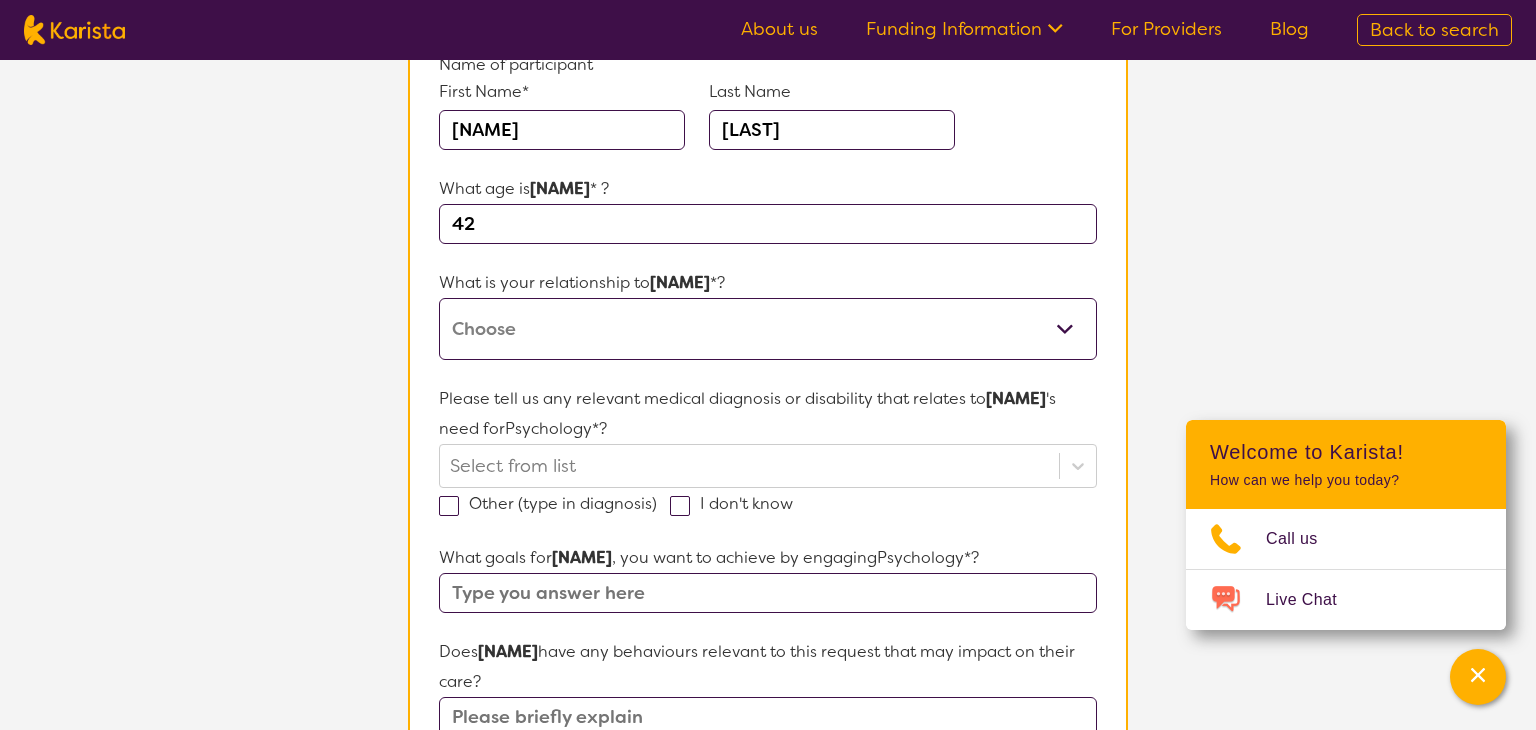 click on "Name of participant First Name* [NAME] Last Name [LAST] What age is [NAME] * ? 42 What is your relationship to [NAME] *? This request is for myself I am their parent I am their child I am their spouse/partner I am their carer I am their Support Coordinator I am their Local Area Coordinator I am their Child Safety Officer I am their Aged Care Case Worker Other Please tell us any relevant medical diagnosis or disability that relates to [NAME]'s need for Psychology *? Select from list Other (type in diagnosis) I don't know What goals for [NAME], you want to achieve by engaging Psychology *? Does [NAME] have any behaviours relevant to this request that may impact on their care? Does [NAME] require any other services? Select from list Is there anything else specific to [NAME]'s needs that you think is important that has not been covered in these questions? How is [NAME]'s NDIS plan managed?* Self-managed NDIS plan Agency-managed (by the NDIA) I'm not sure Please upload" at bounding box center (768, 739) 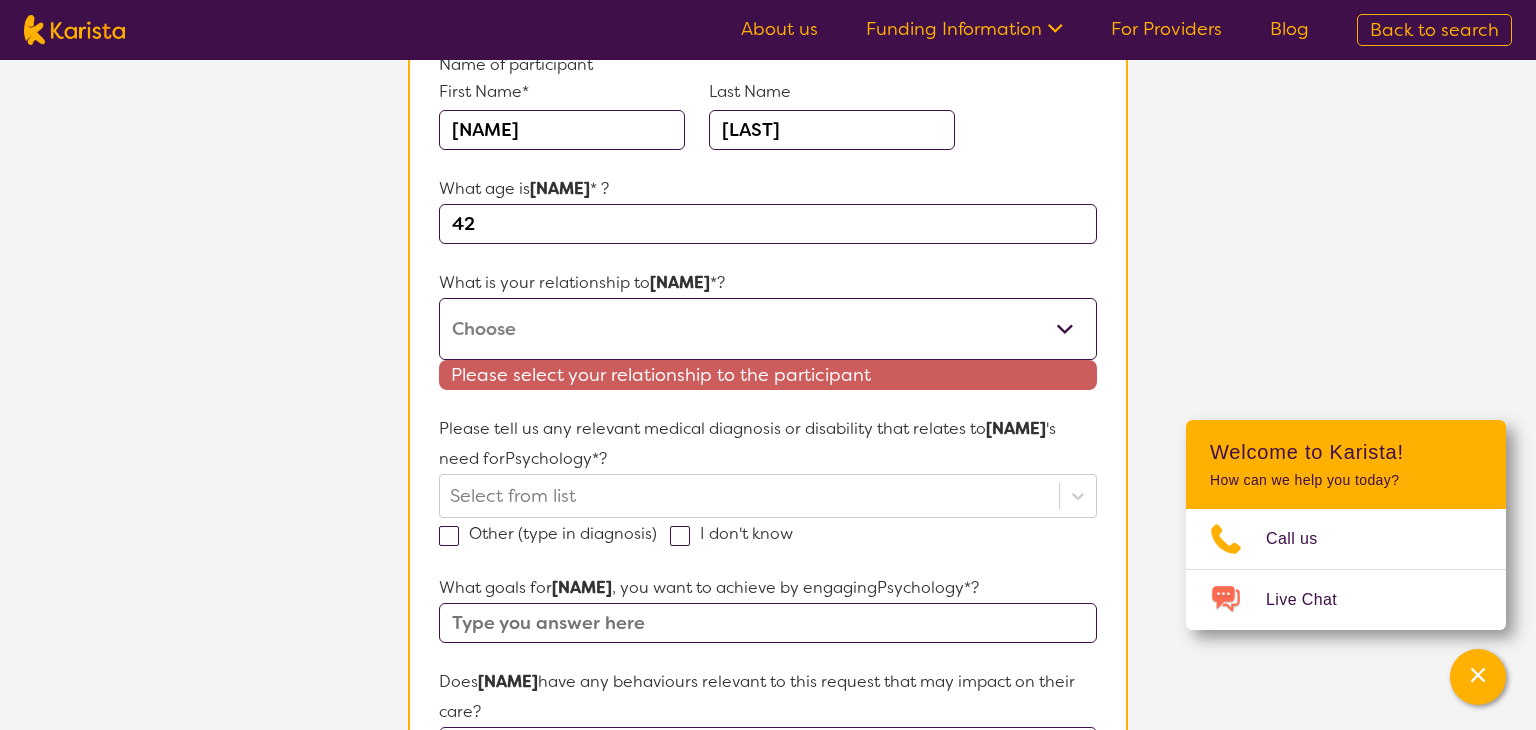 click on "This request is for myself I am their parent I am their child I am their spouse/partner I am their carer I am their Support Coordinator I am their Local Area Coordinator I am their Child Safety Officer I am their Aged Care Case Worker Other" at bounding box center (768, 329) 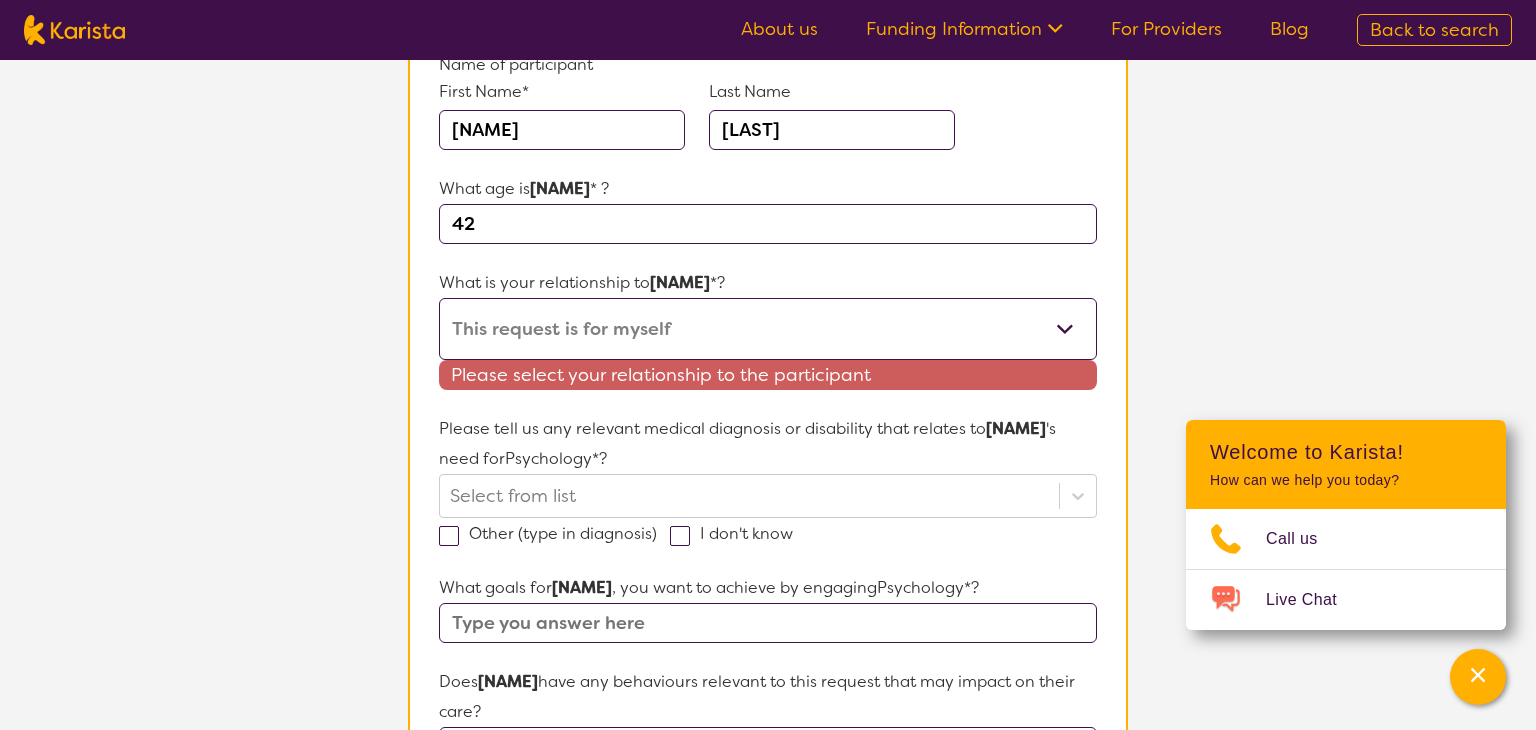 click on "This request is for myself I am their parent I am their child I am their spouse/partner I am their carer I am their Support Coordinator I am their Local Area Coordinator I am their Child Safety Officer I am their Aged Care Case Worker Other" at bounding box center (768, 329) 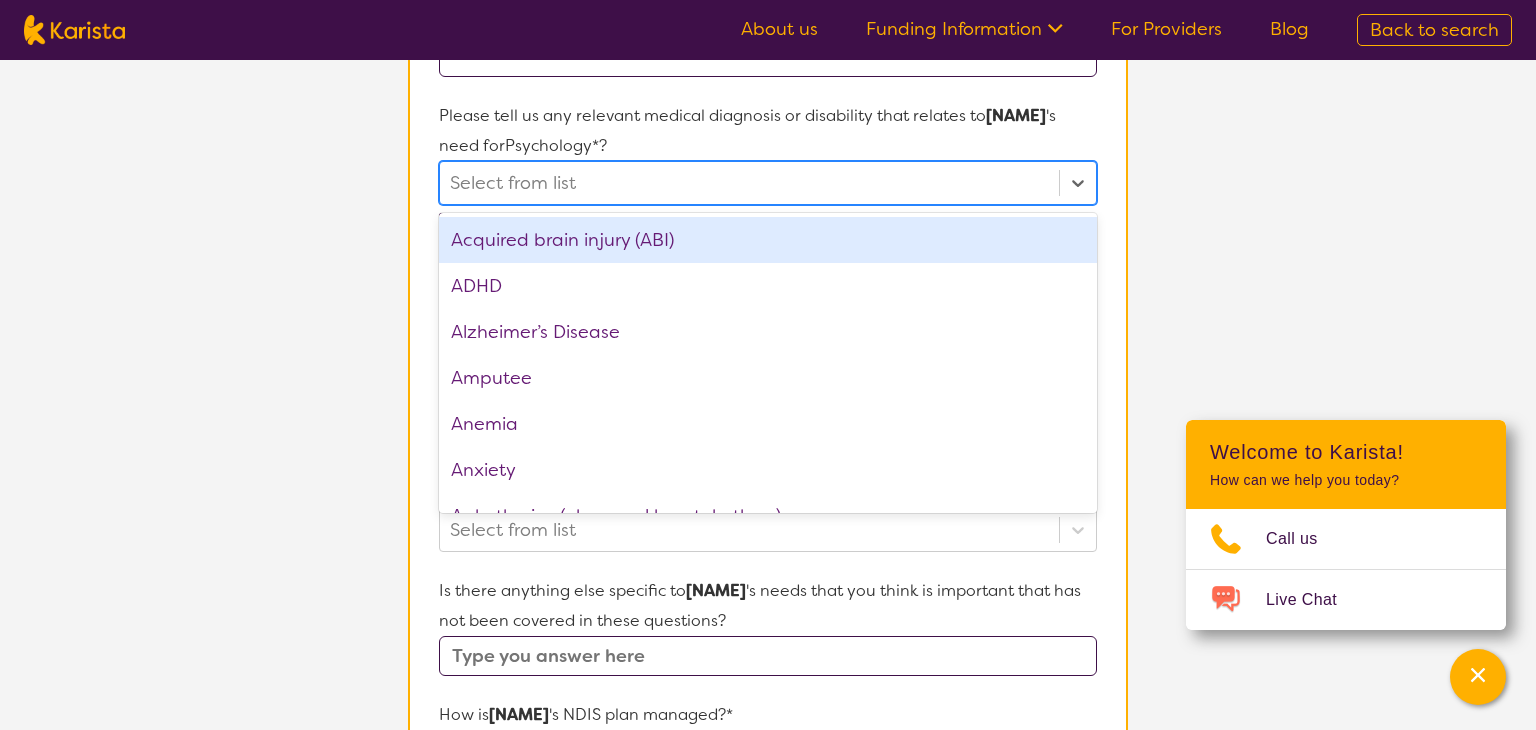 scroll, scrollTop: 538, scrollLeft: 0, axis: vertical 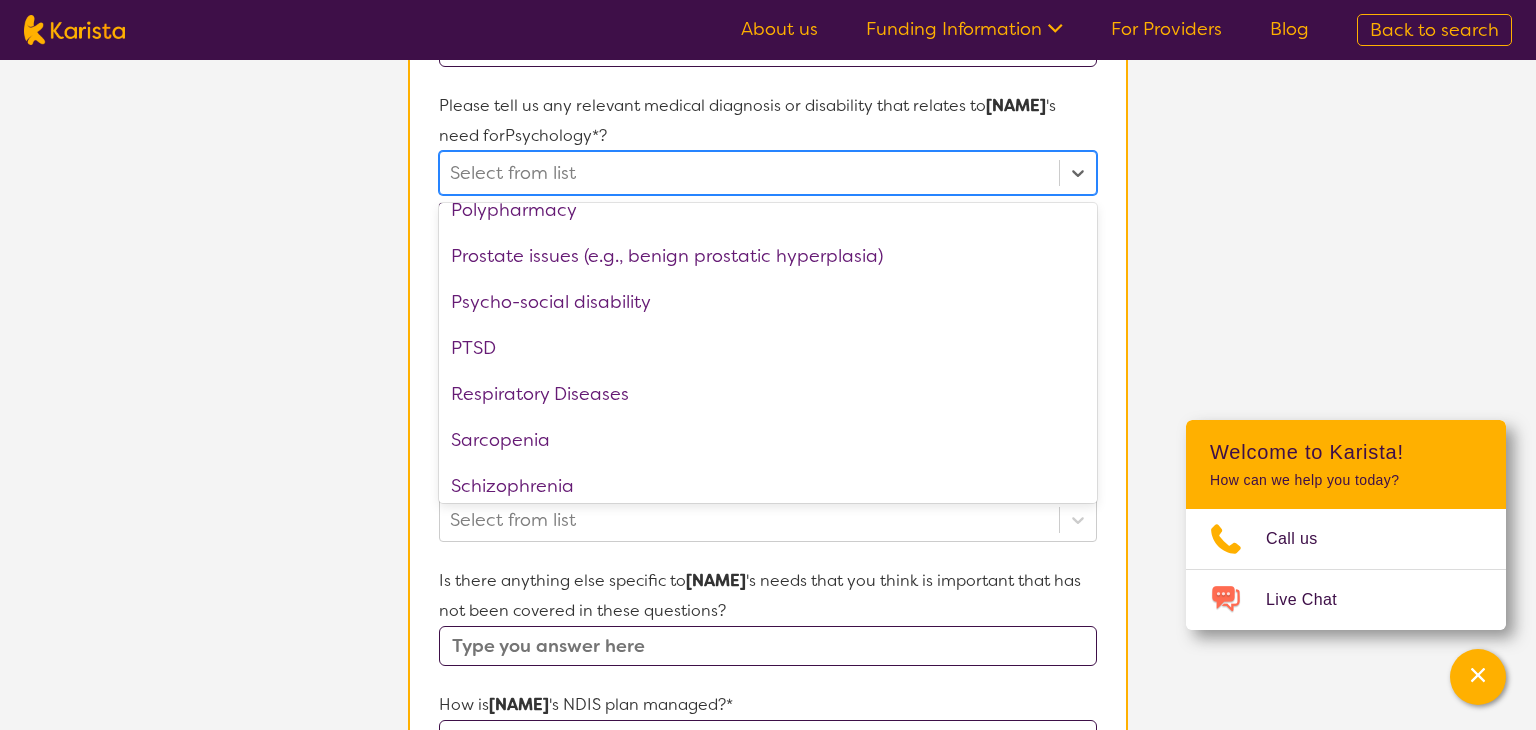 click on "PTSD" at bounding box center [768, 348] 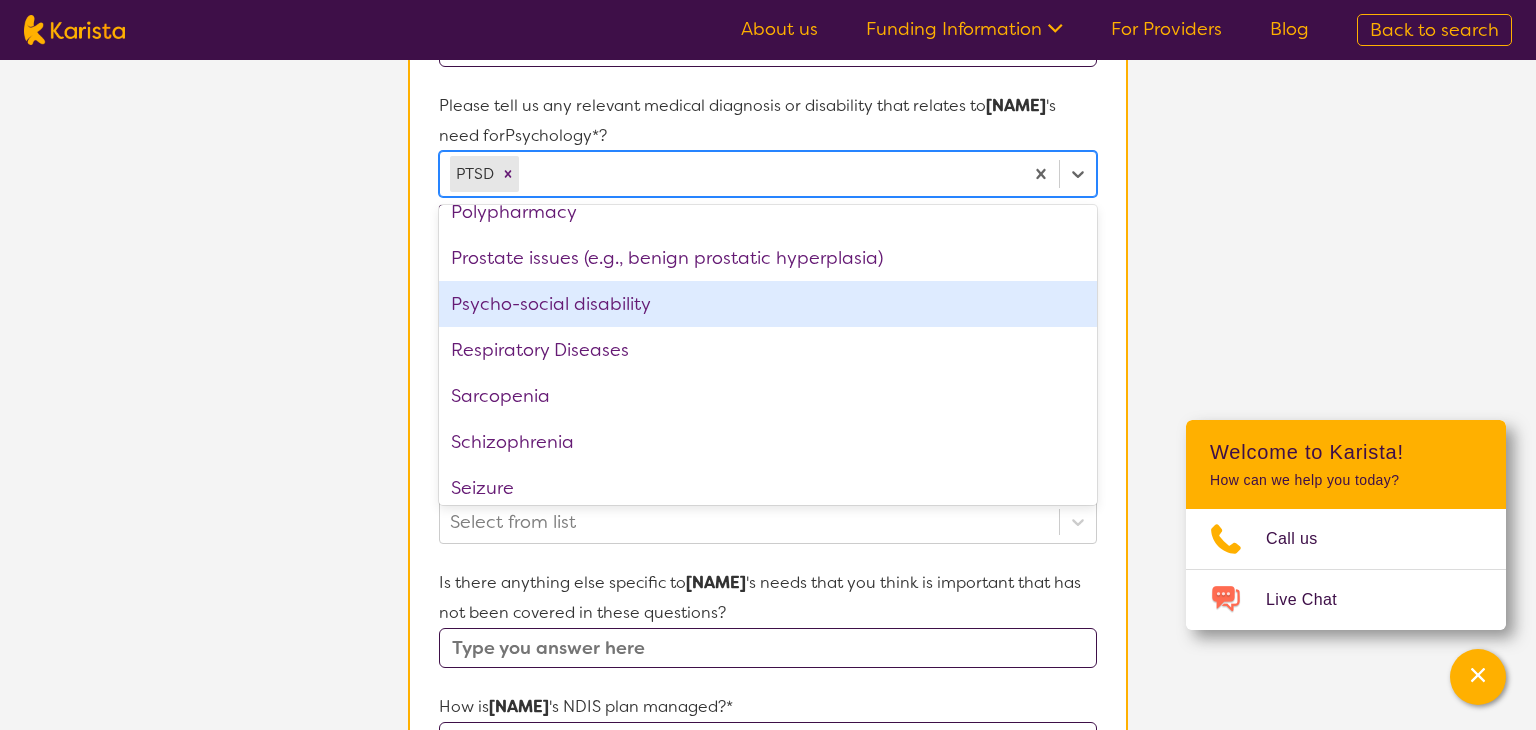 click on "Psycho-social disability" at bounding box center [768, 304] 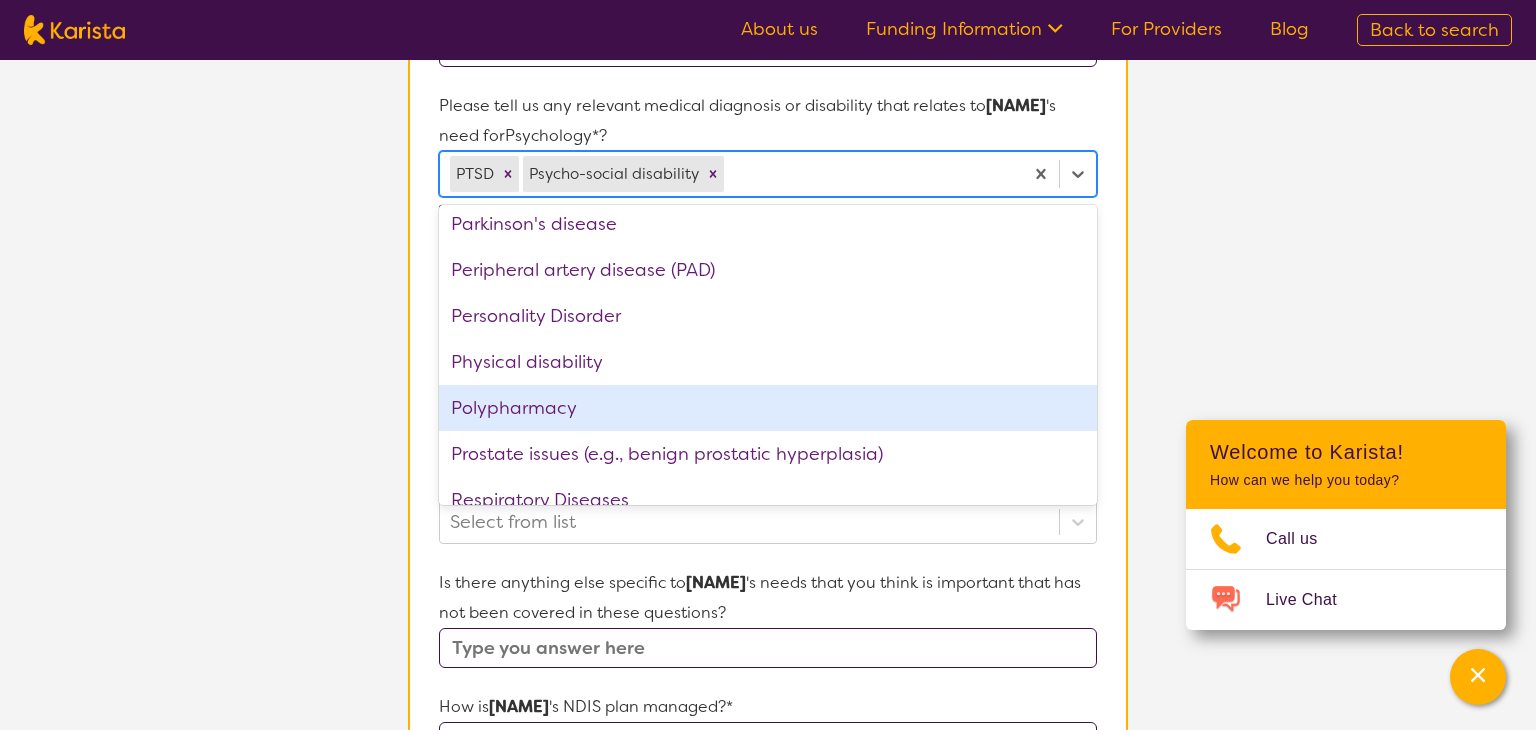 scroll, scrollTop: 2490, scrollLeft: 0, axis: vertical 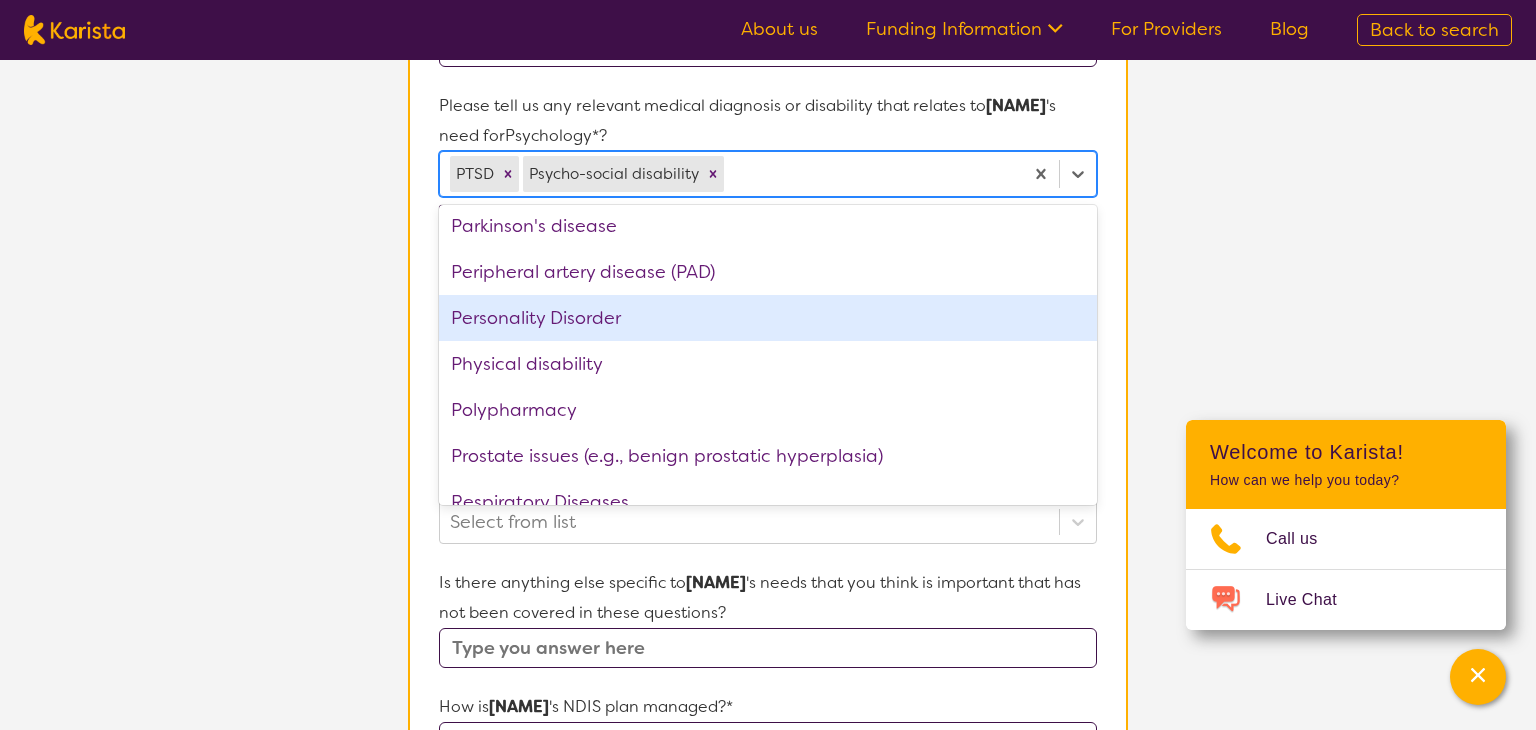 click on "Physical disability" at bounding box center [768, 364] 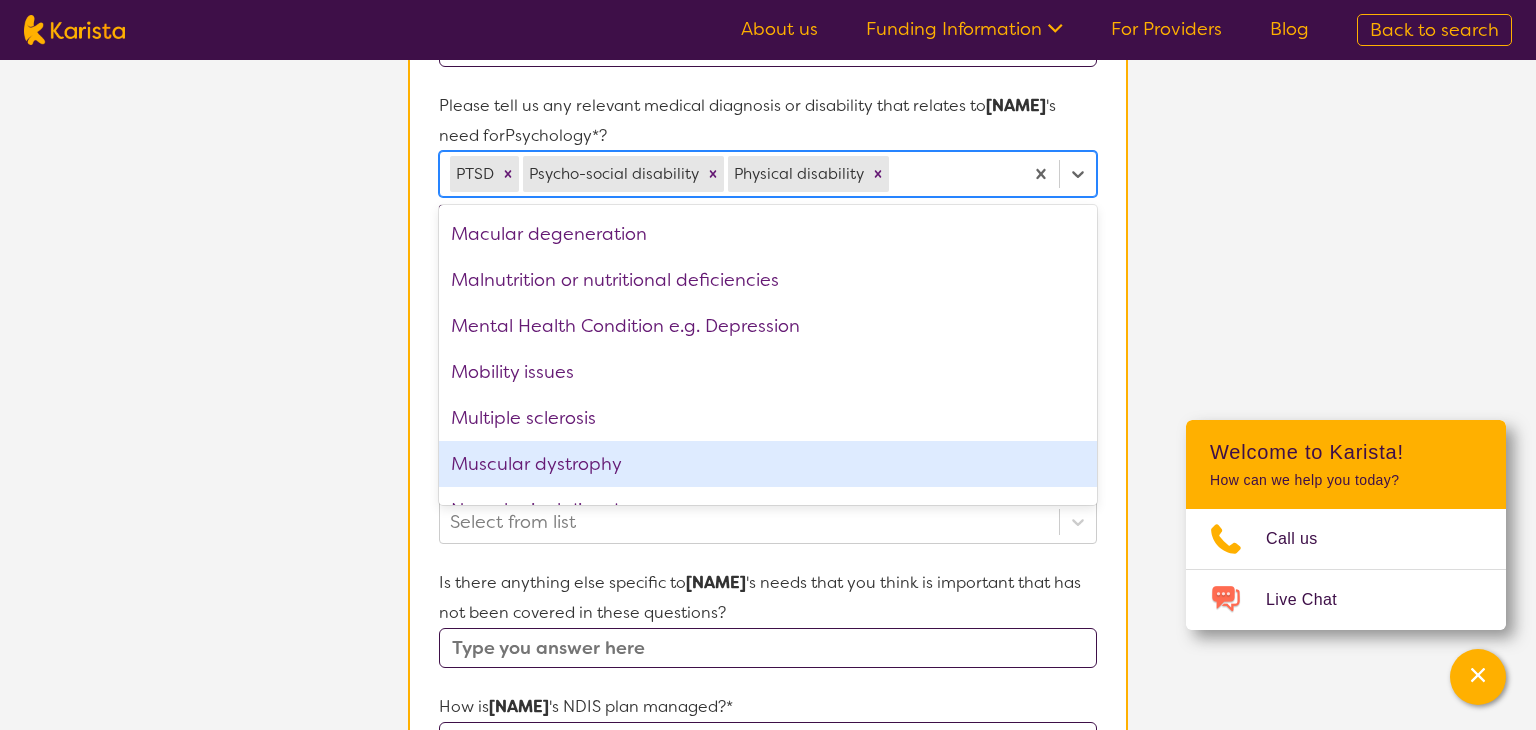 scroll, scrollTop: 1928, scrollLeft: 0, axis: vertical 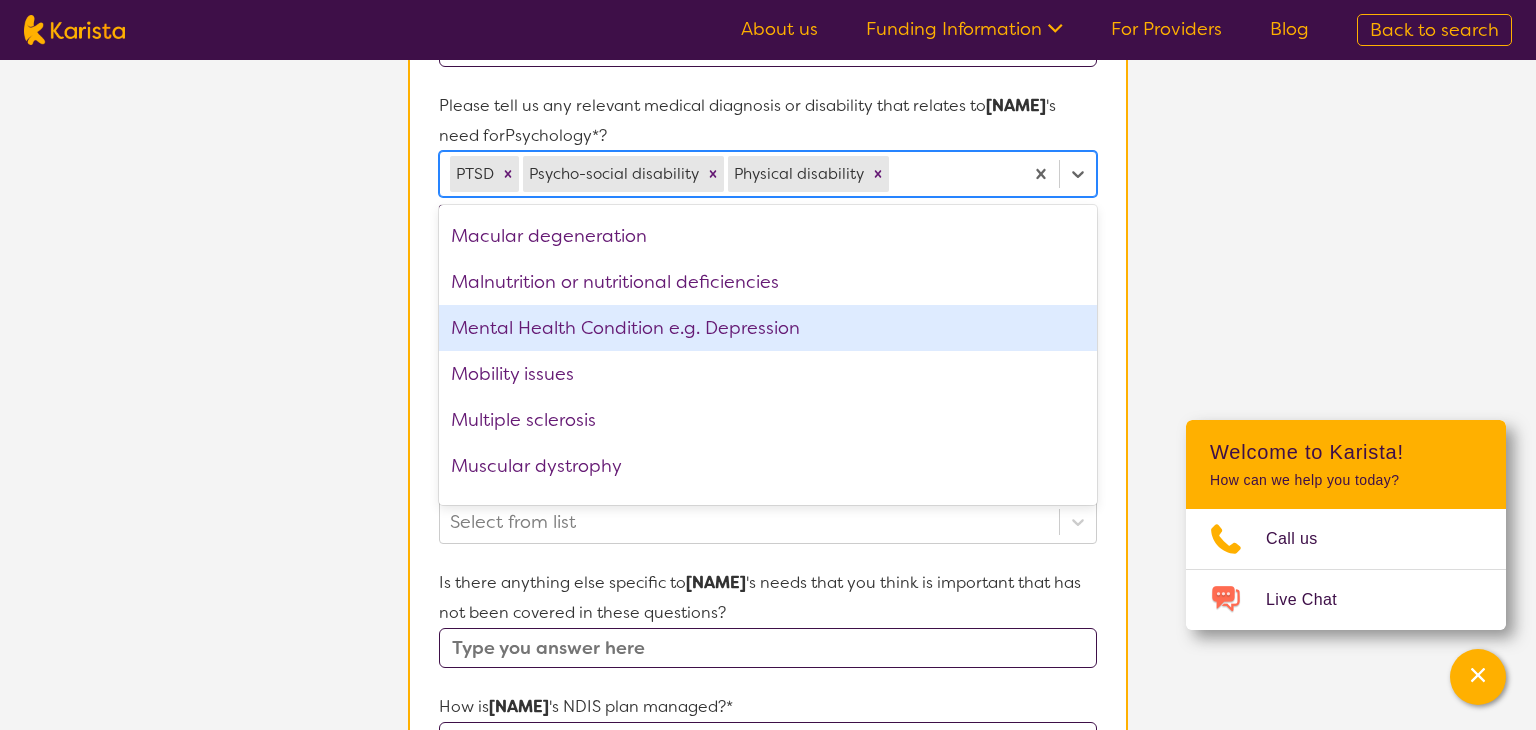 click on "Mobility issues" at bounding box center (768, 374) 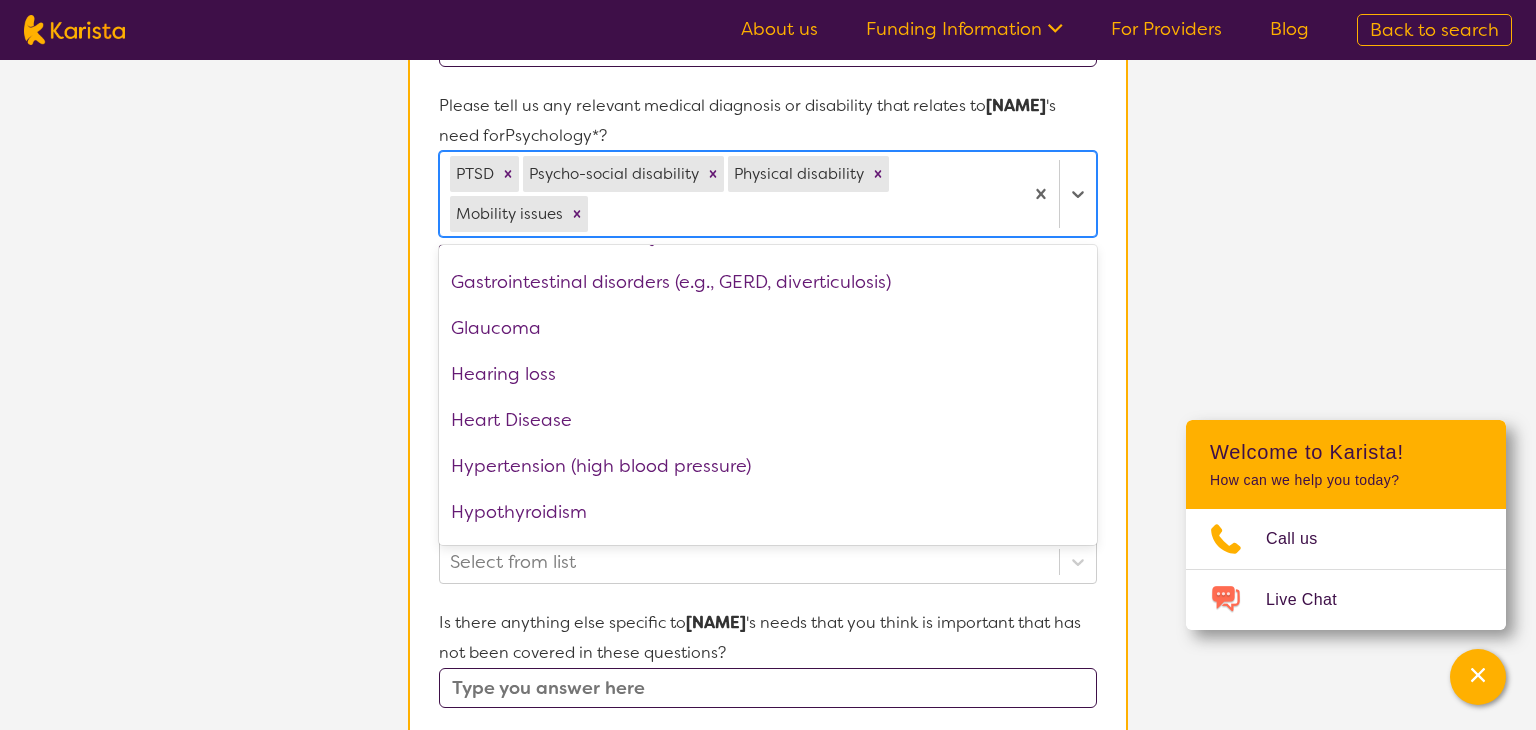 scroll, scrollTop: 1457, scrollLeft: 0, axis: vertical 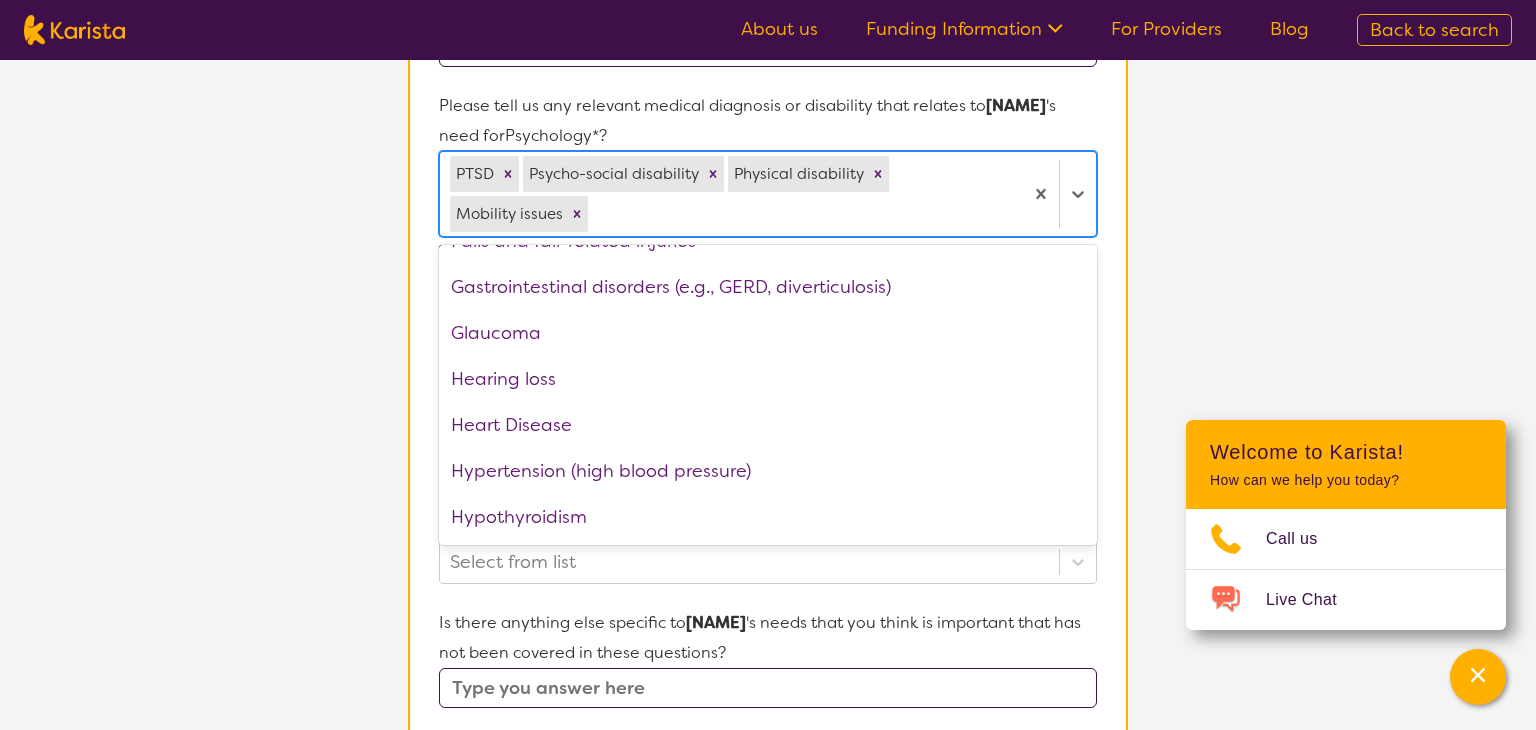 click on "Hearing loss" at bounding box center [768, 379] 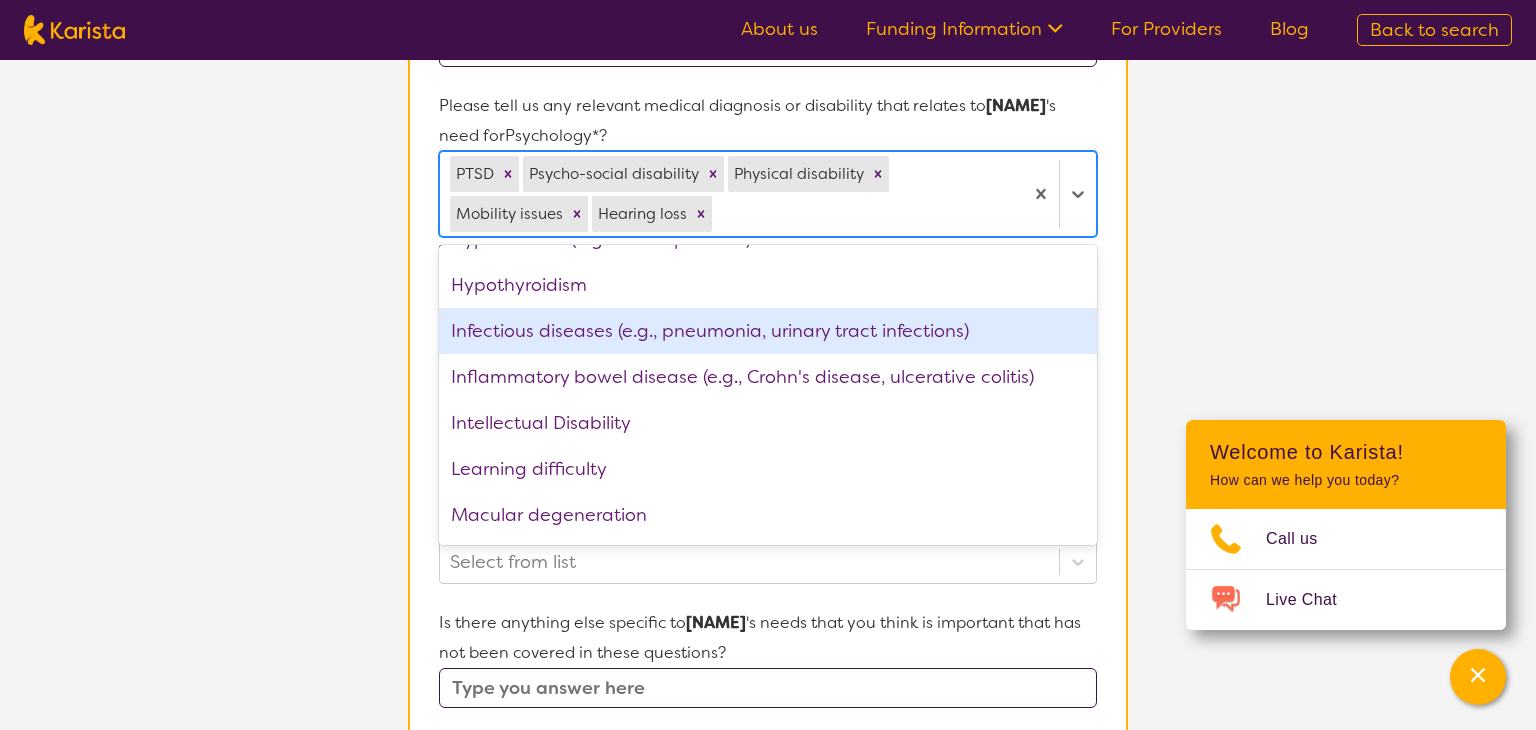 scroll, scrollTop: 1724, scrollLeft: 0, axis: vertical 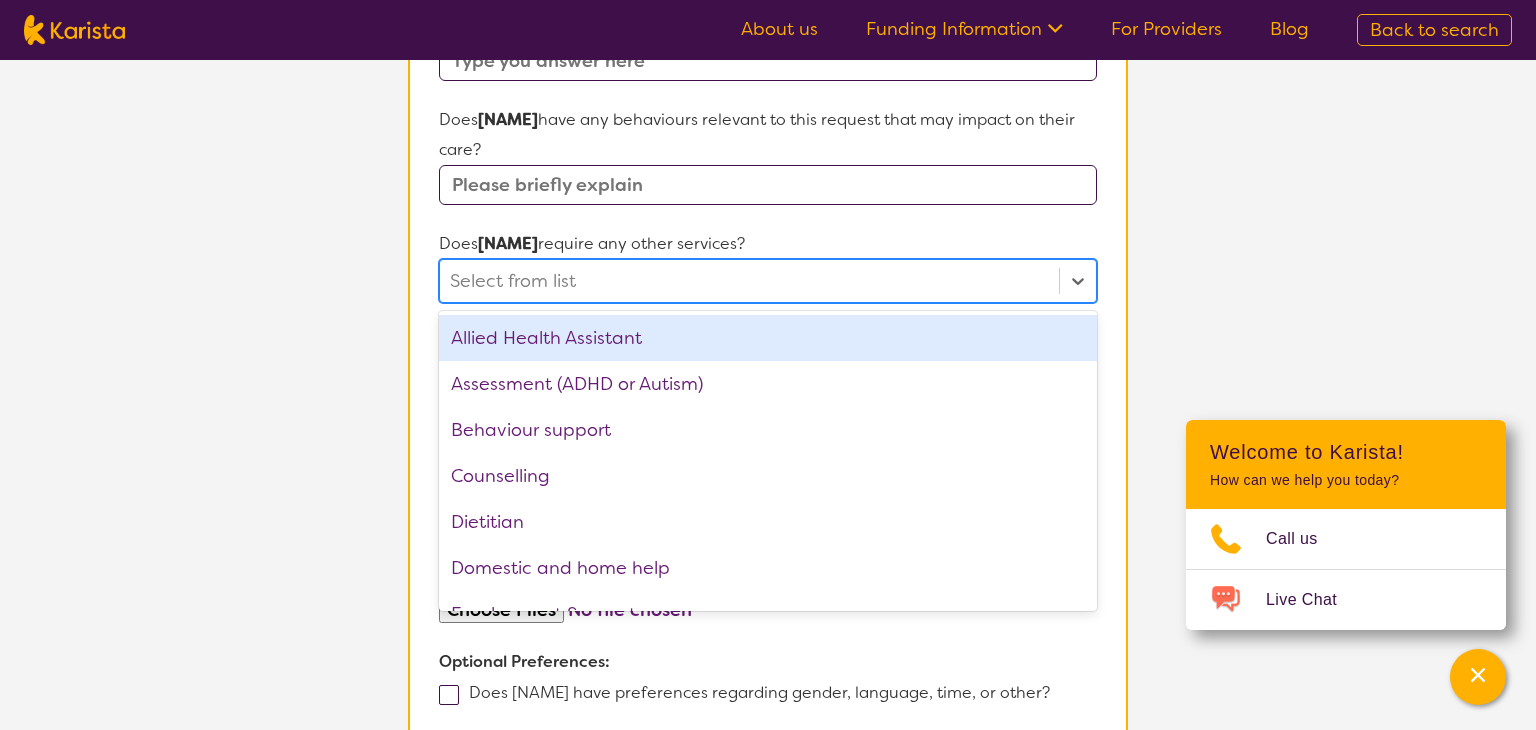click at bounding box center (749, 281) 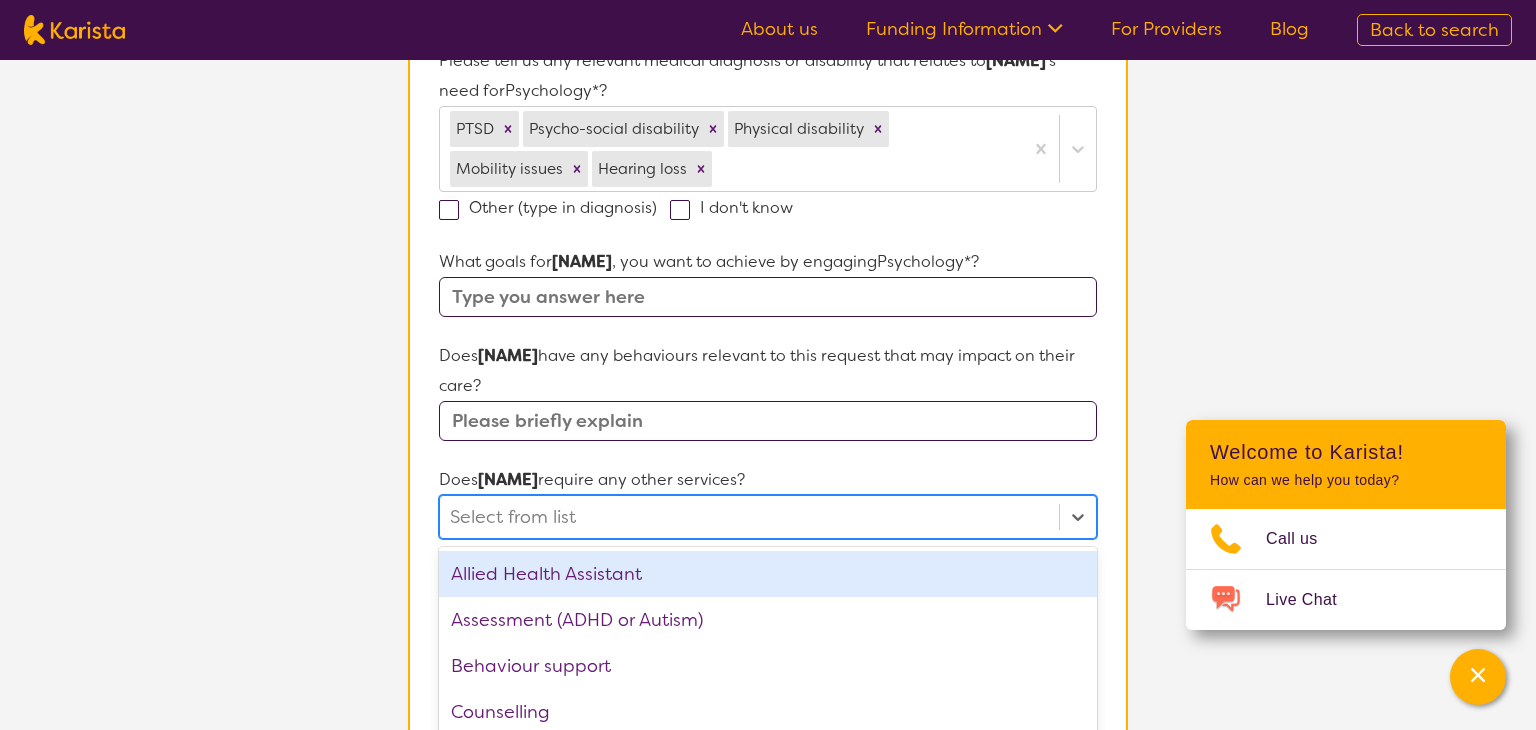 scroll, scrollTop: 584, scrollLeft: 0, axis: vertical 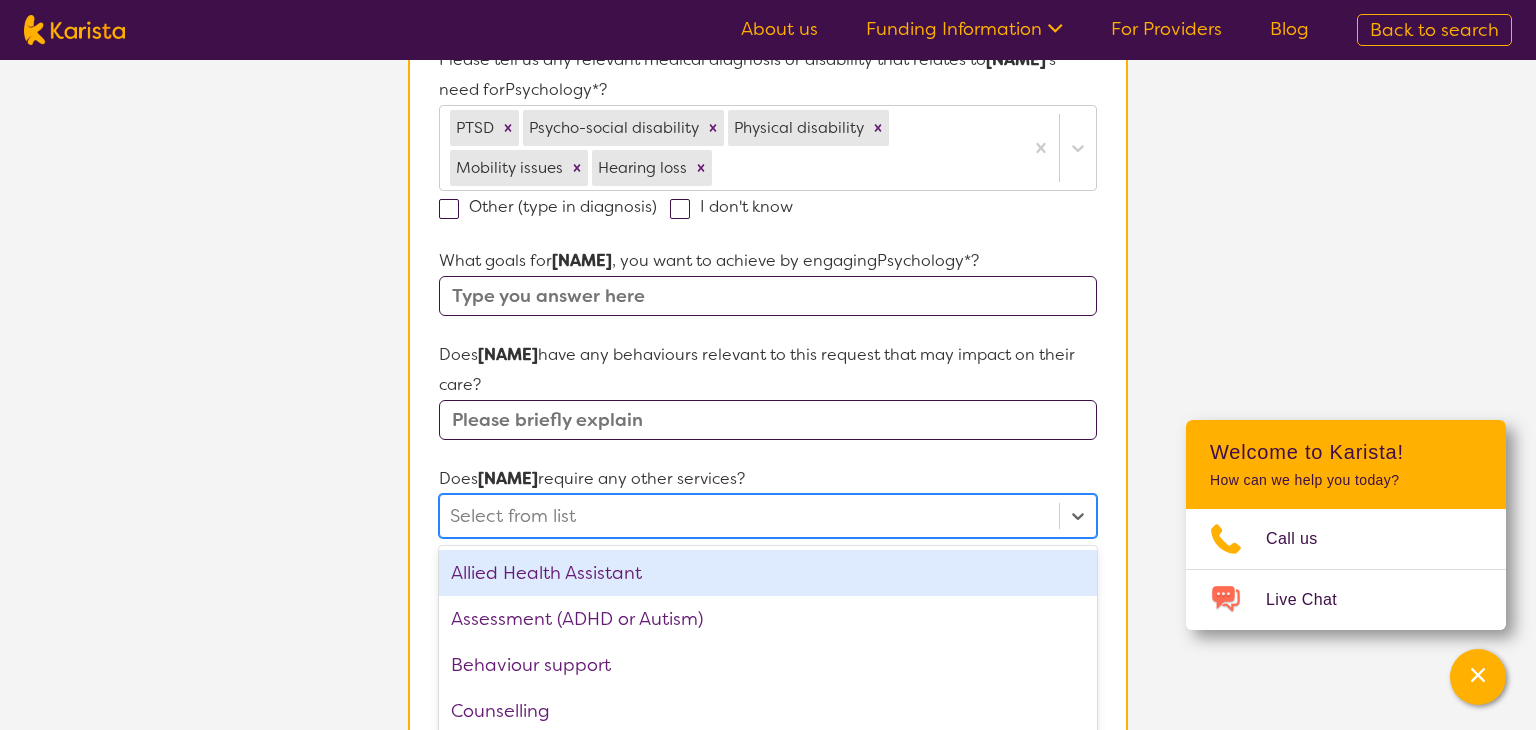 click at bounding box center [768, 296] 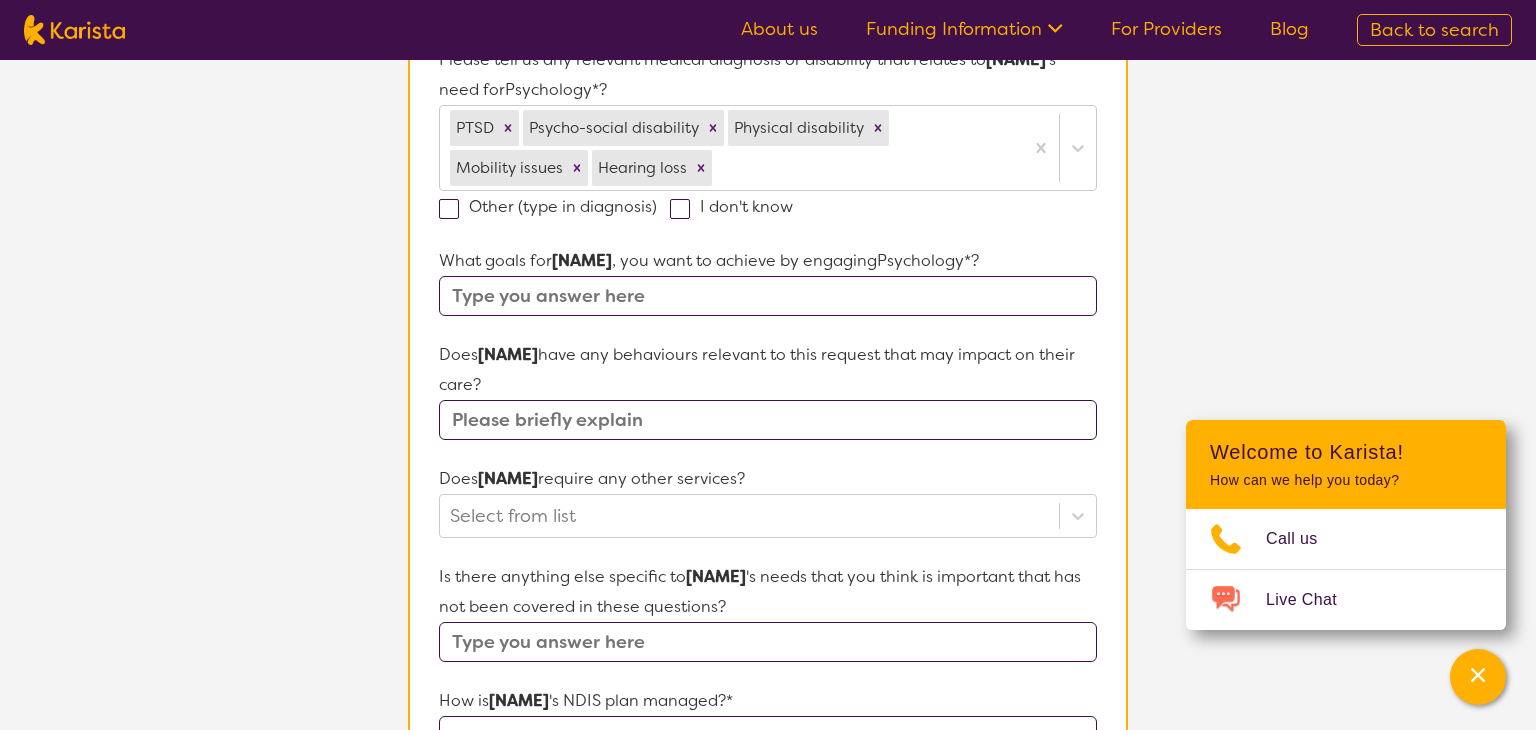click at bounding box center (768, 296) 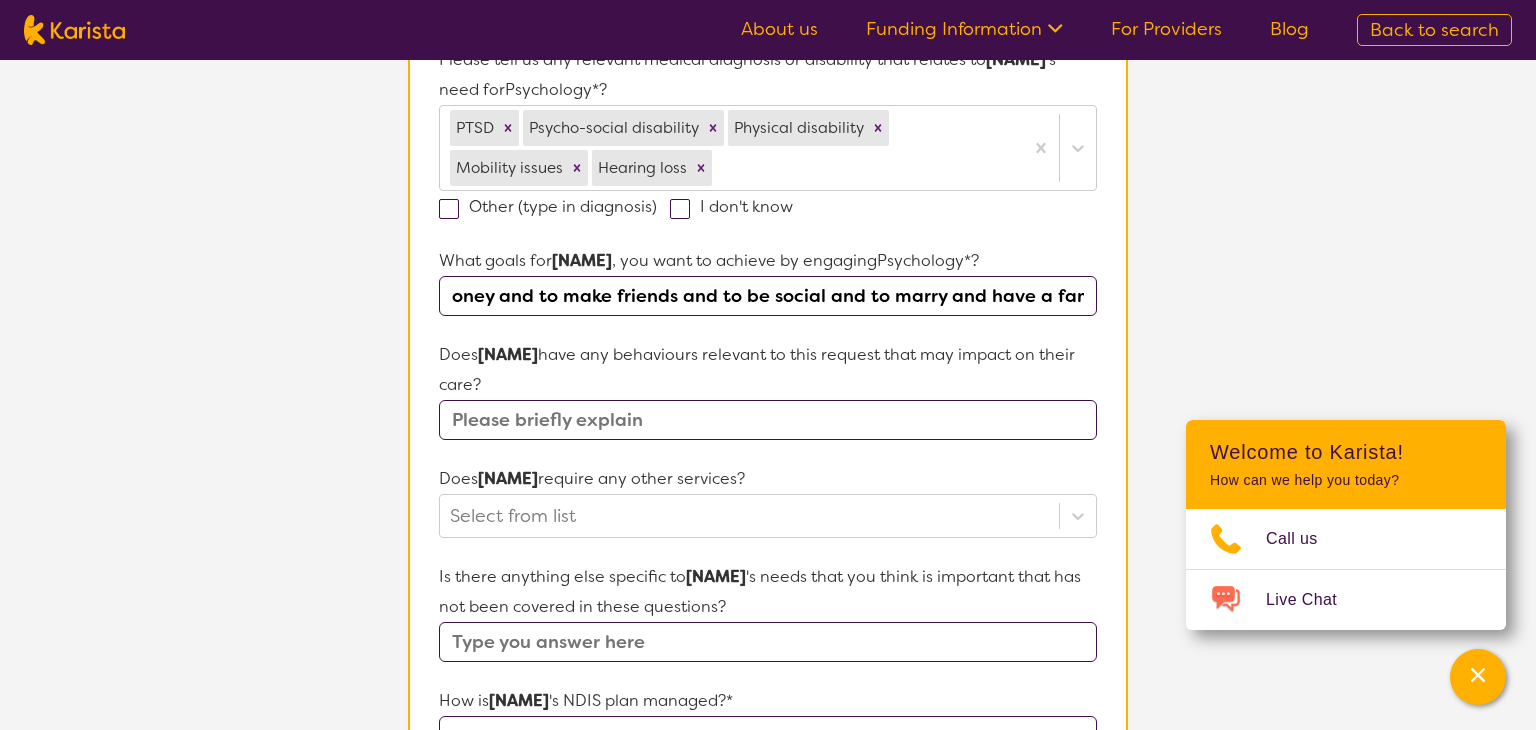 scroll, scrollTop: 0, scrollLeft: 104, axis: horizontal 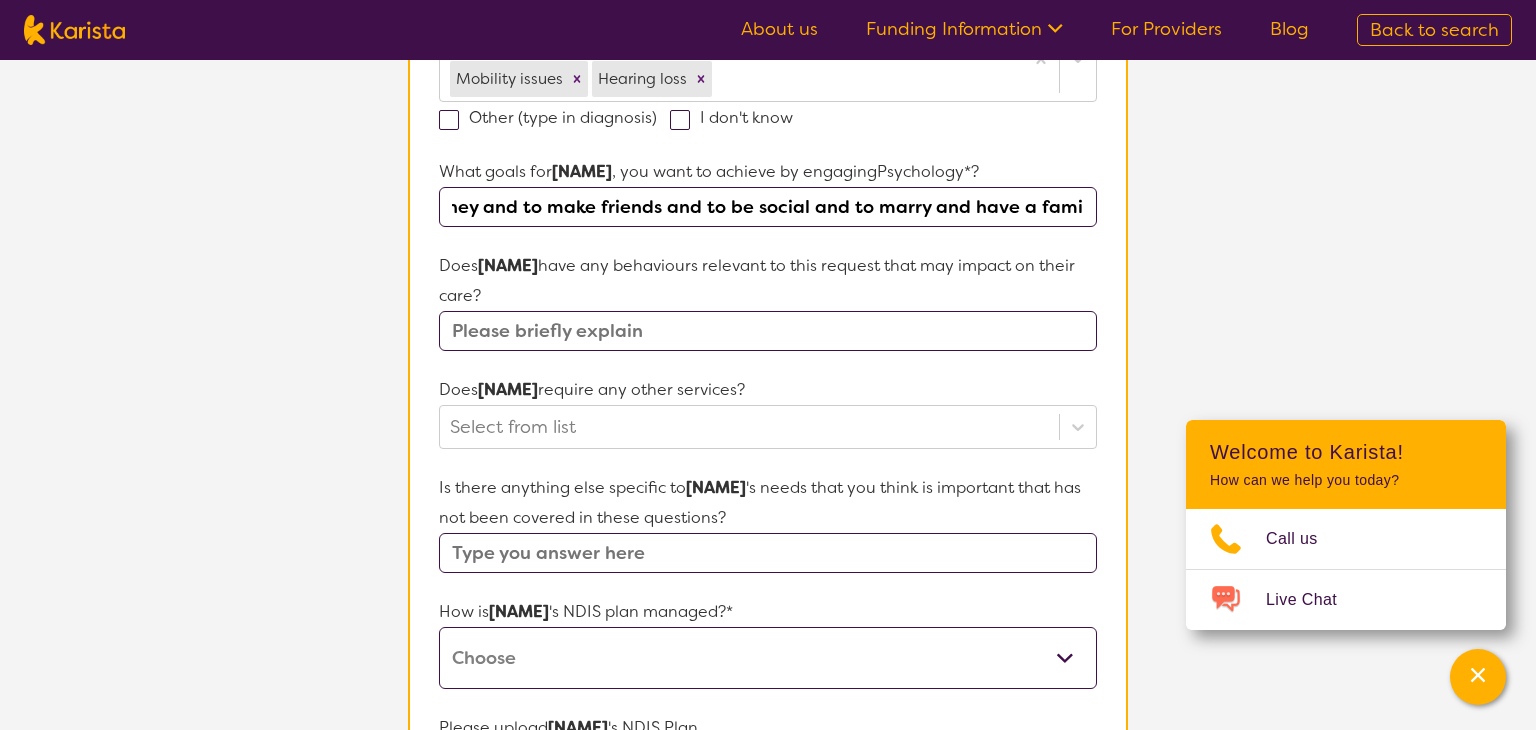 drag, startPoint x: 1088, startPoint y: 230, endPoint x: 64, endPoint y: 141, distance: 1027.8604 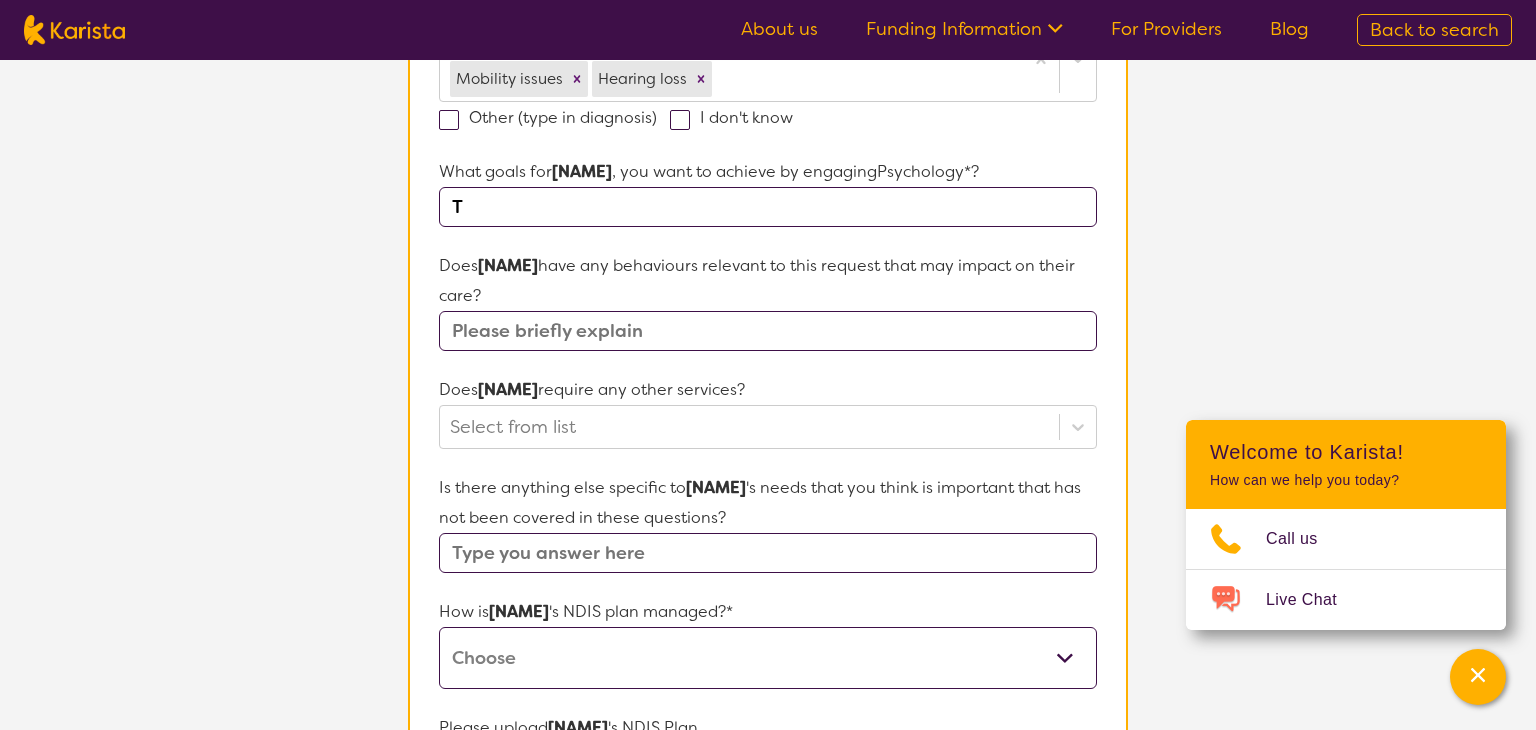 scroll, scrollTop: 0, scrollLeft: 0, axis: both 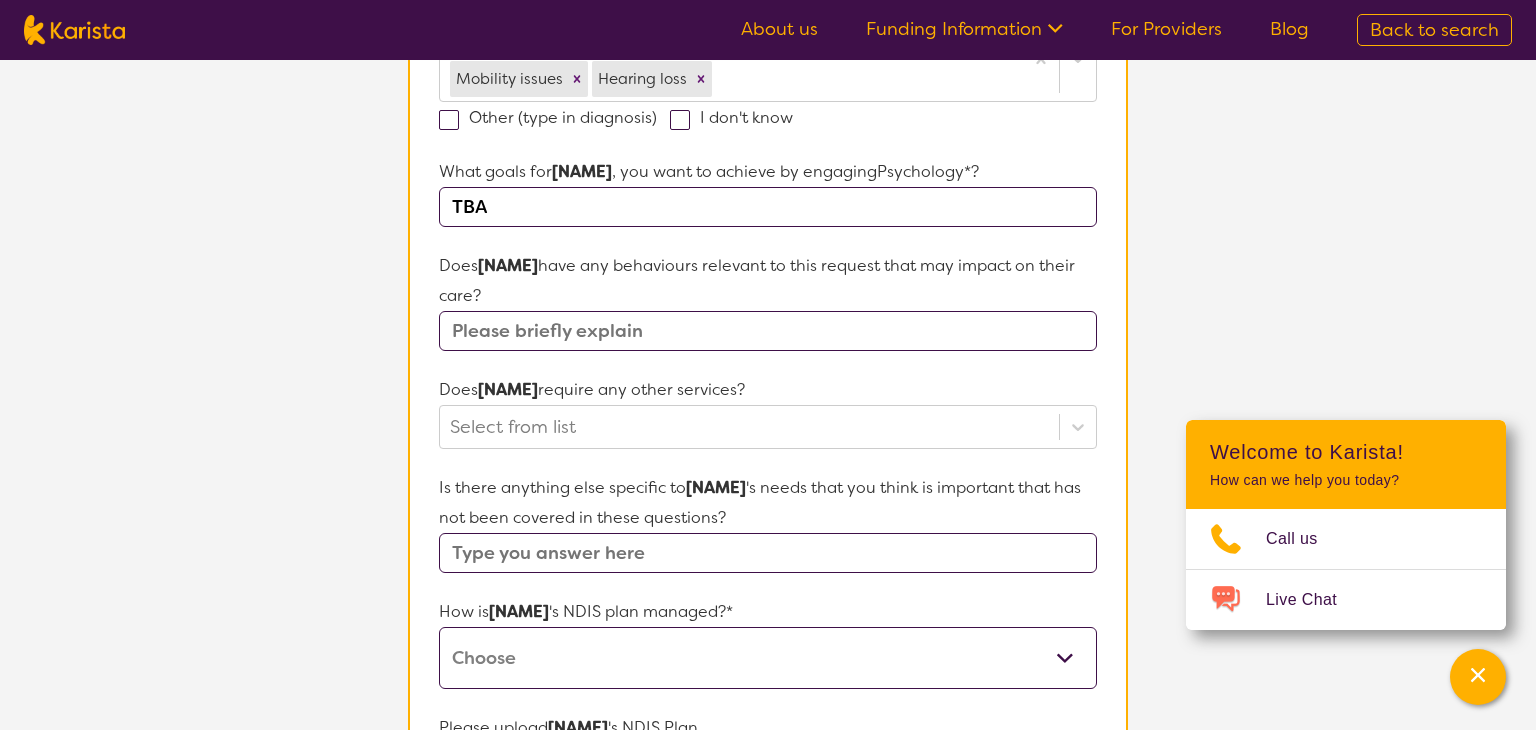 type on "TBA" 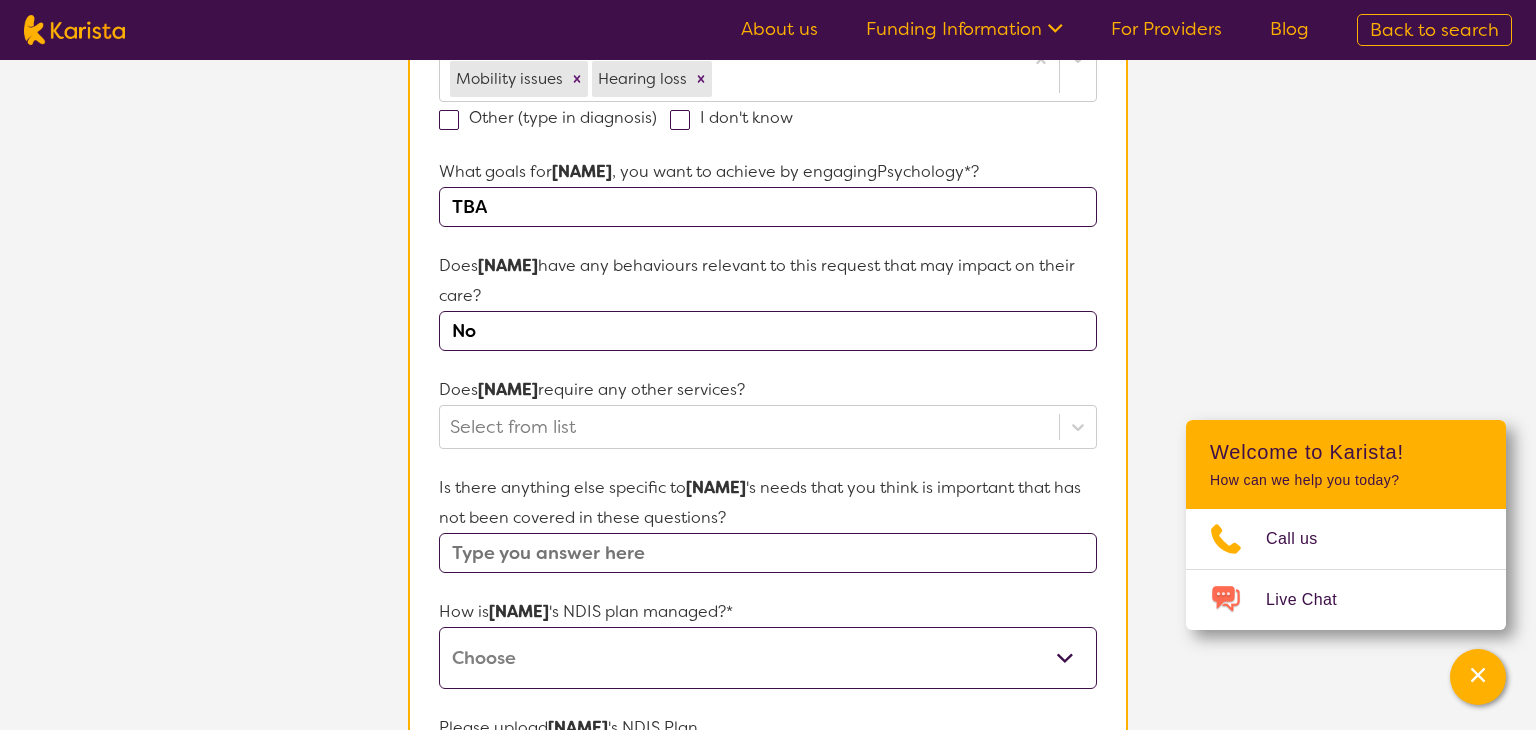 type on "No" 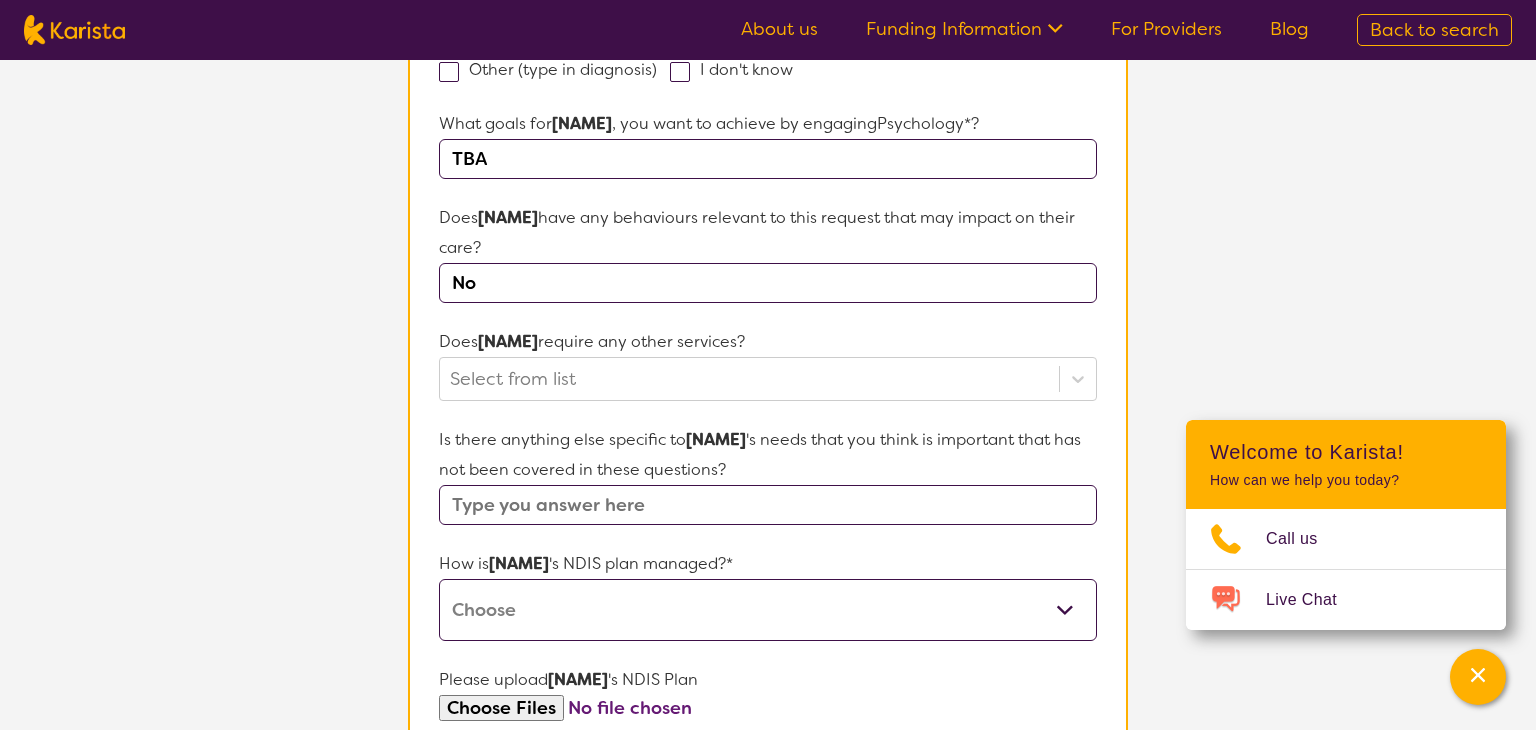 scroll, scrollTop: 728, scrollLeft: 0, axis: vertical 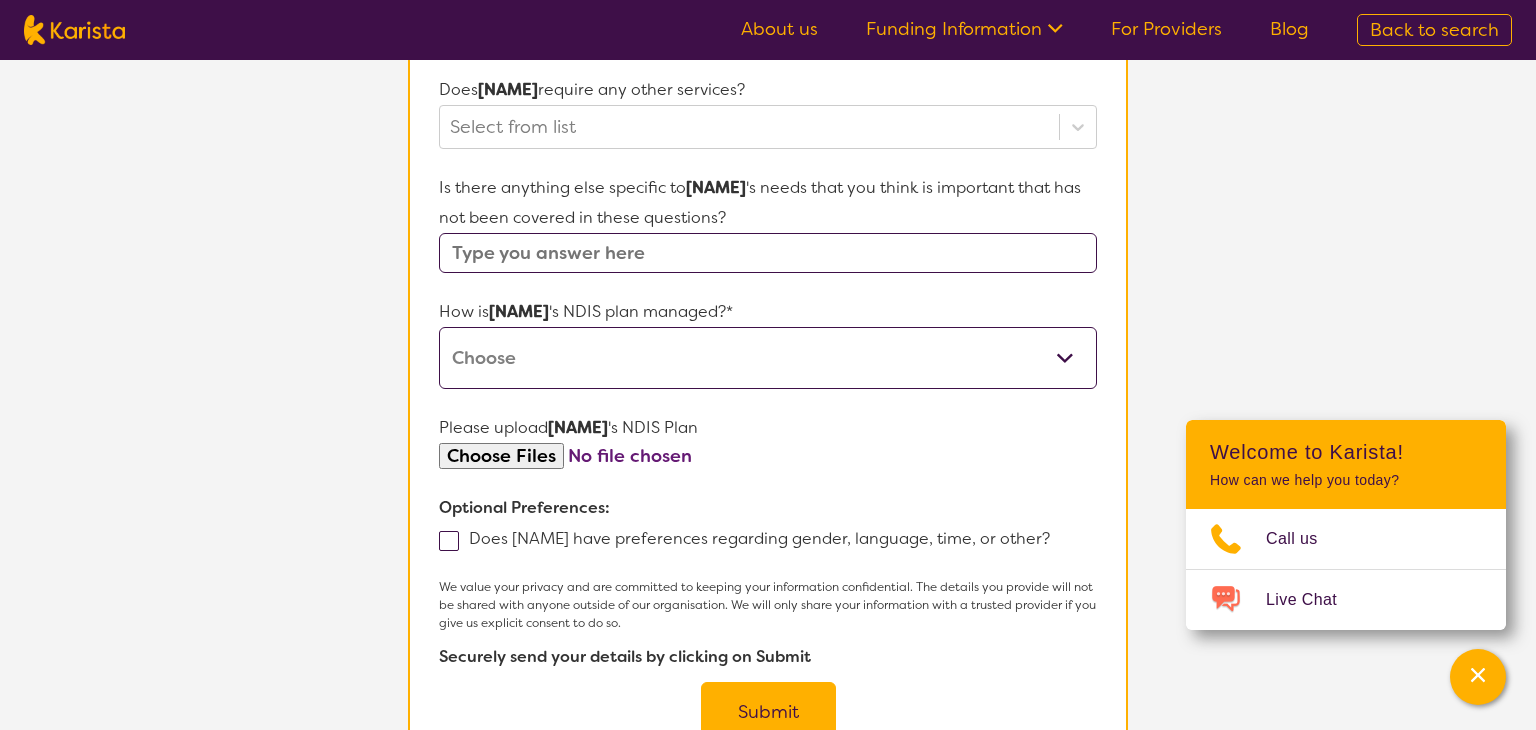 click on "Self-managed NDIS plan Managed by a registered plan management provider (not the NDIA) Agency-managed (by the NDIA) I'm not sure" at bounding box center [768, 358] 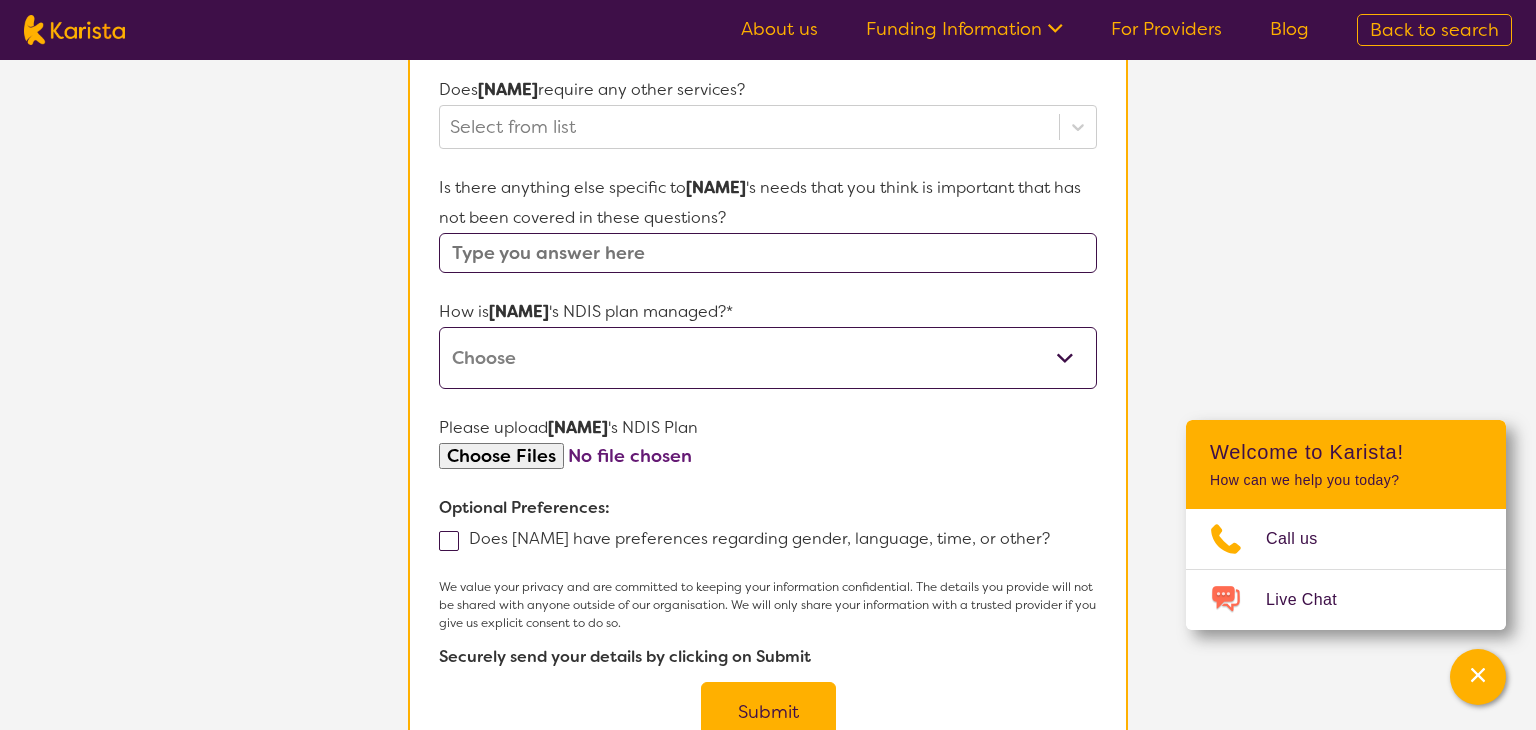 select on "Plan Managed" 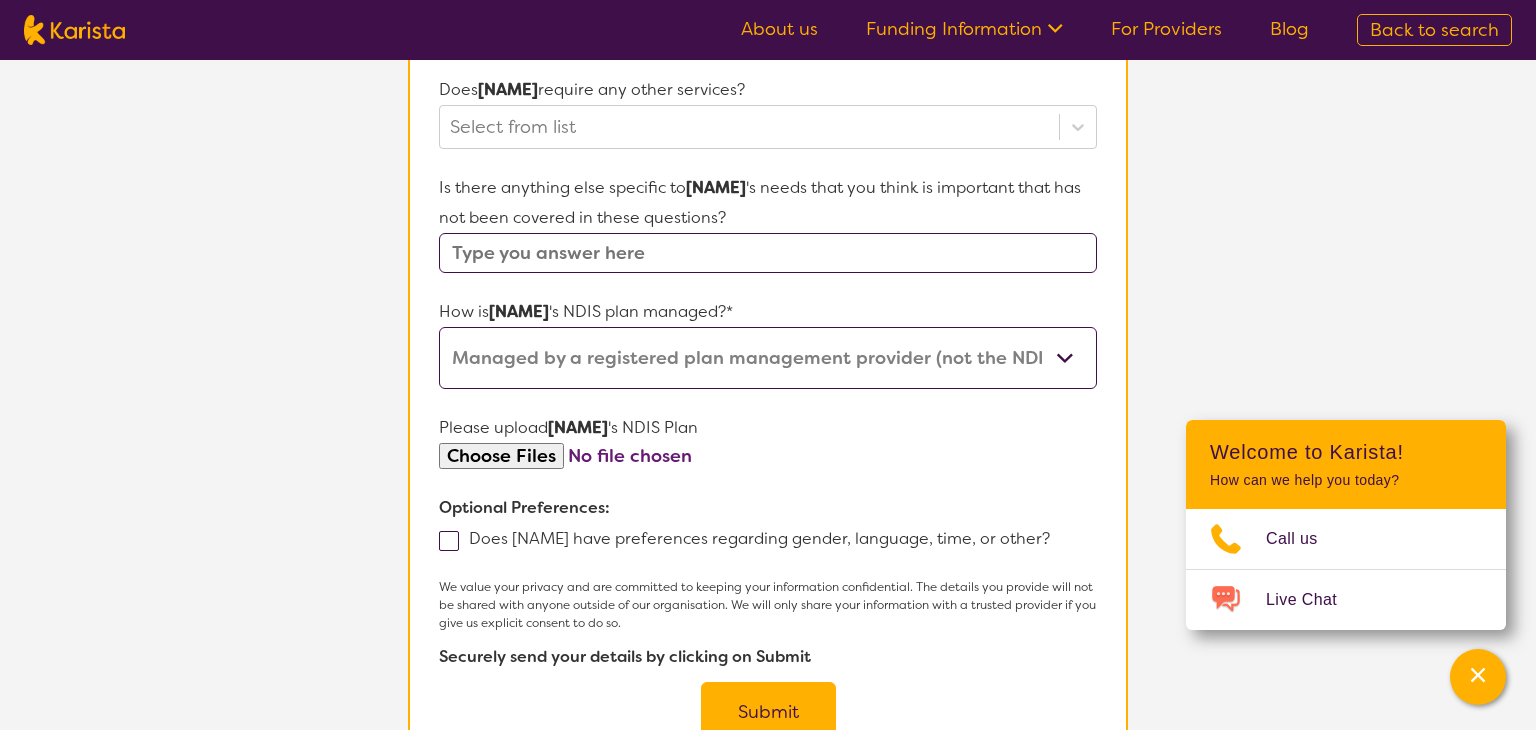 click on "Self-managed NDIS plan Managed by a registered plan management provider (not the NDIA) Agency-managed (by the NDIA) I'm not sure" at bounding box center (768, 358) 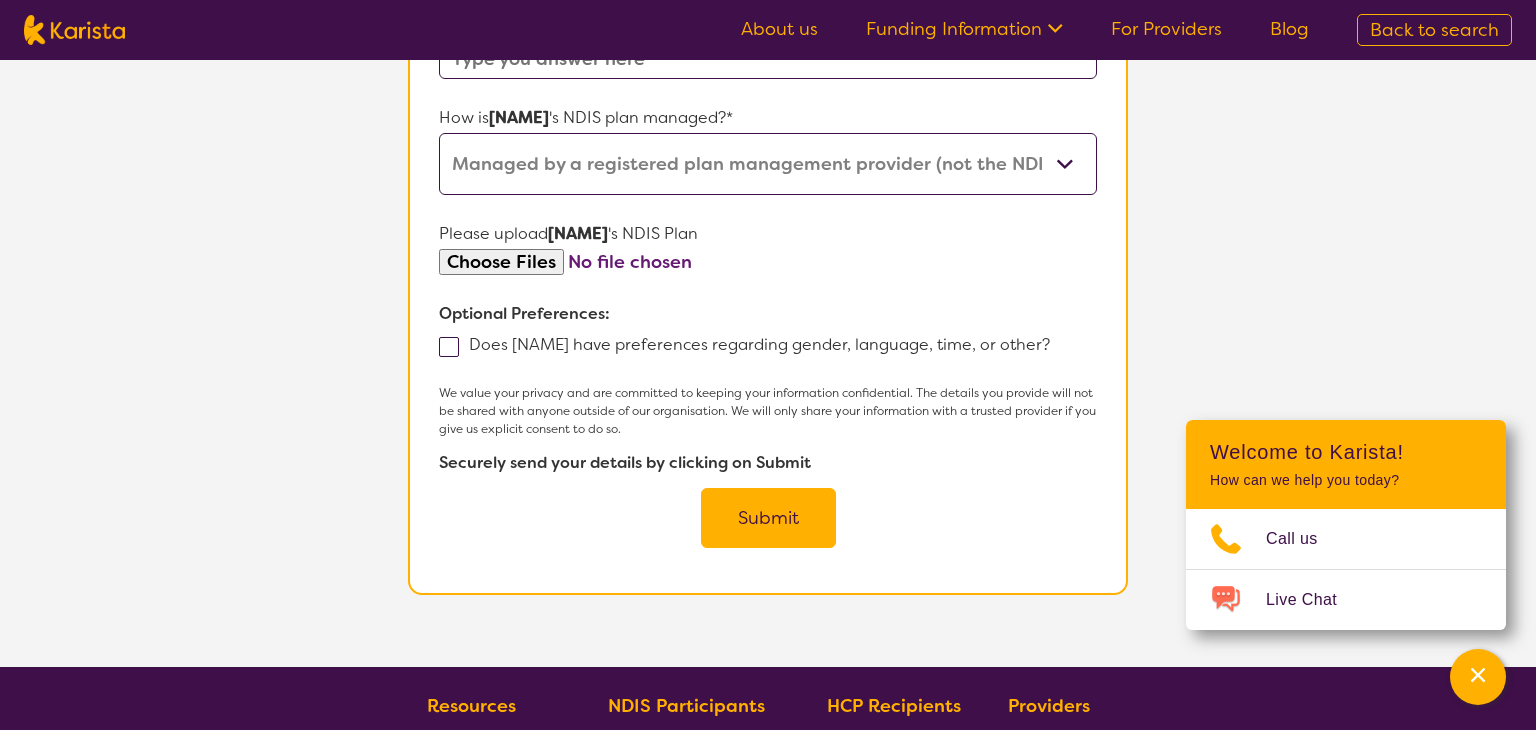 scroll, scrollTop: 1168, scrollLeft: 0, axis: vertical 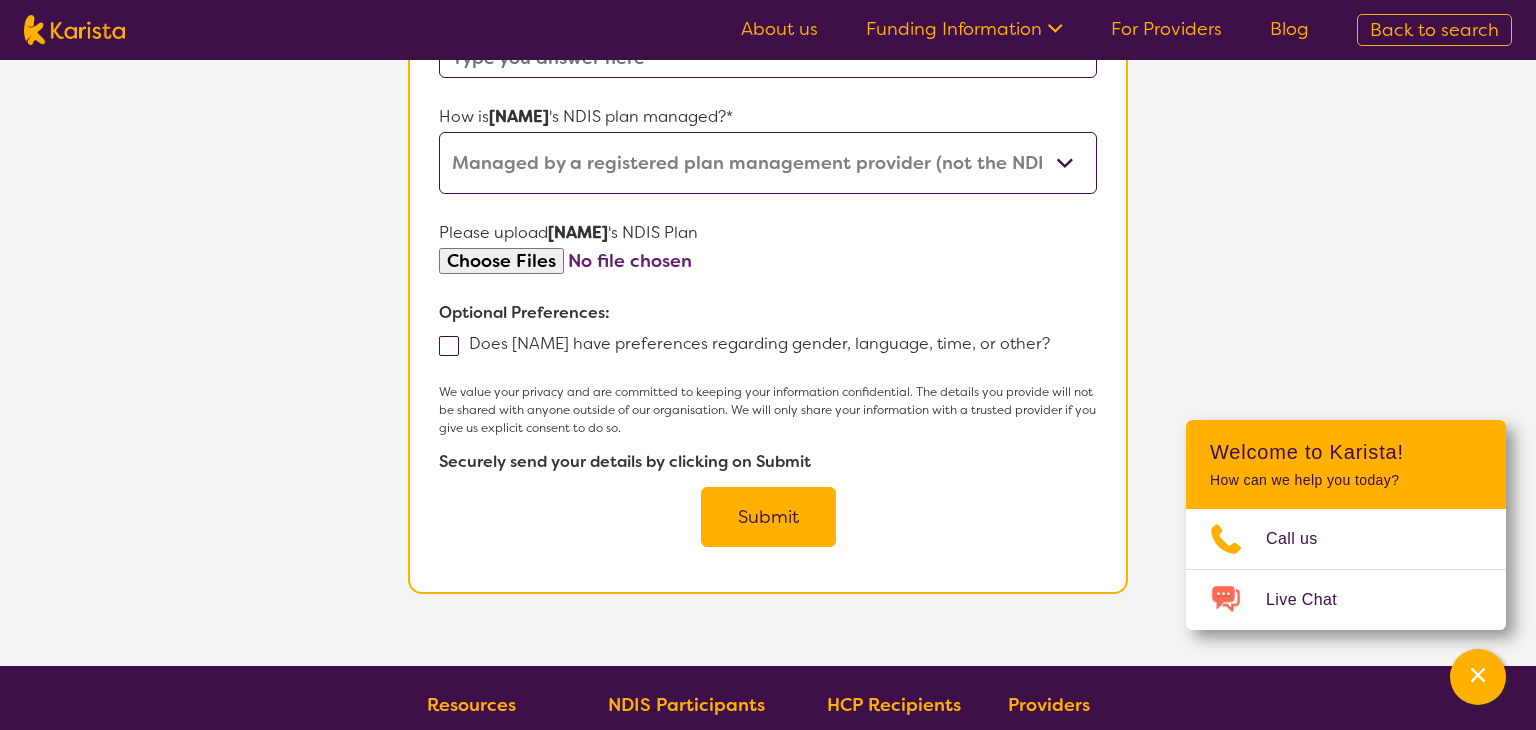 click on "Submit" at bounding box center [768, 517] 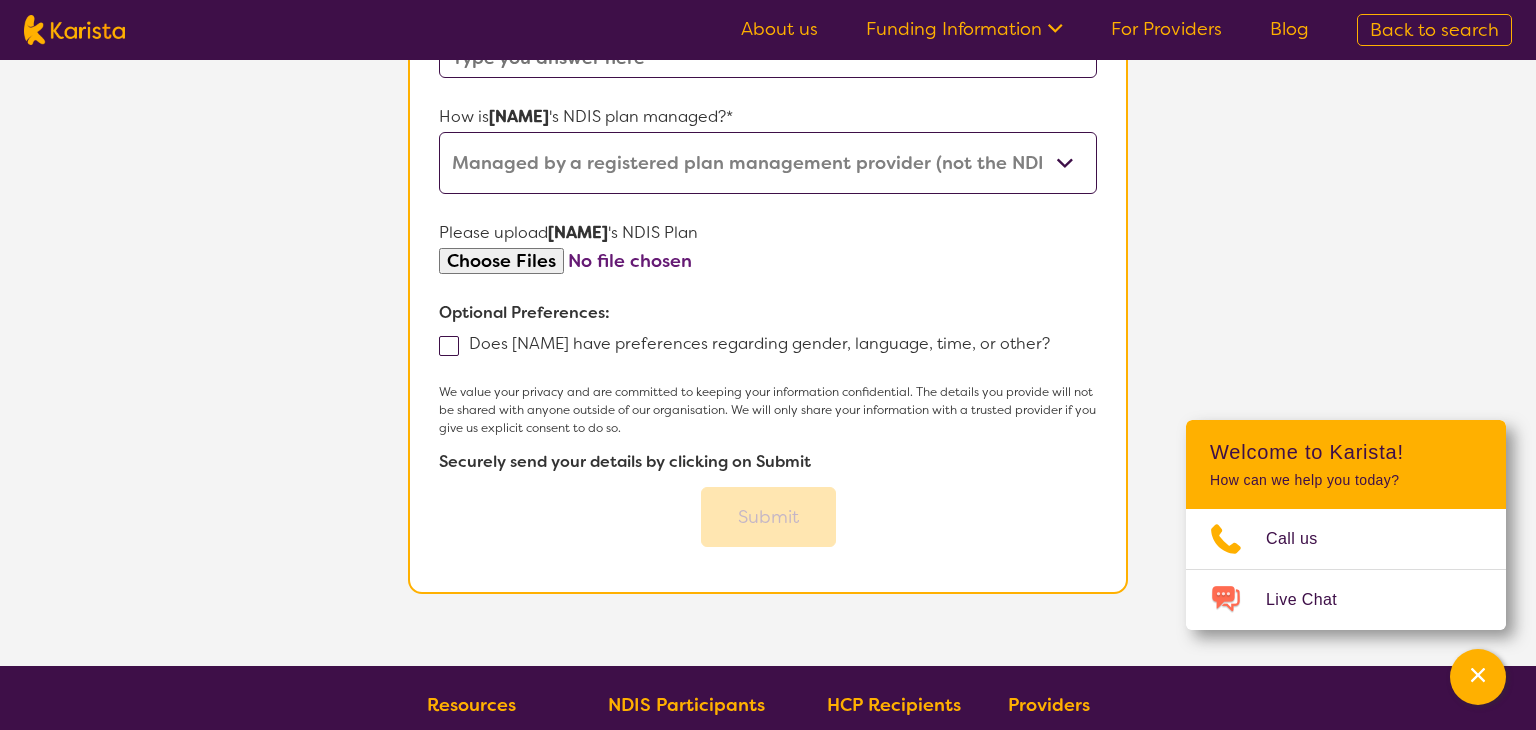 scroll, scrollTop: 0, scrollLeft: 0, axis: both 